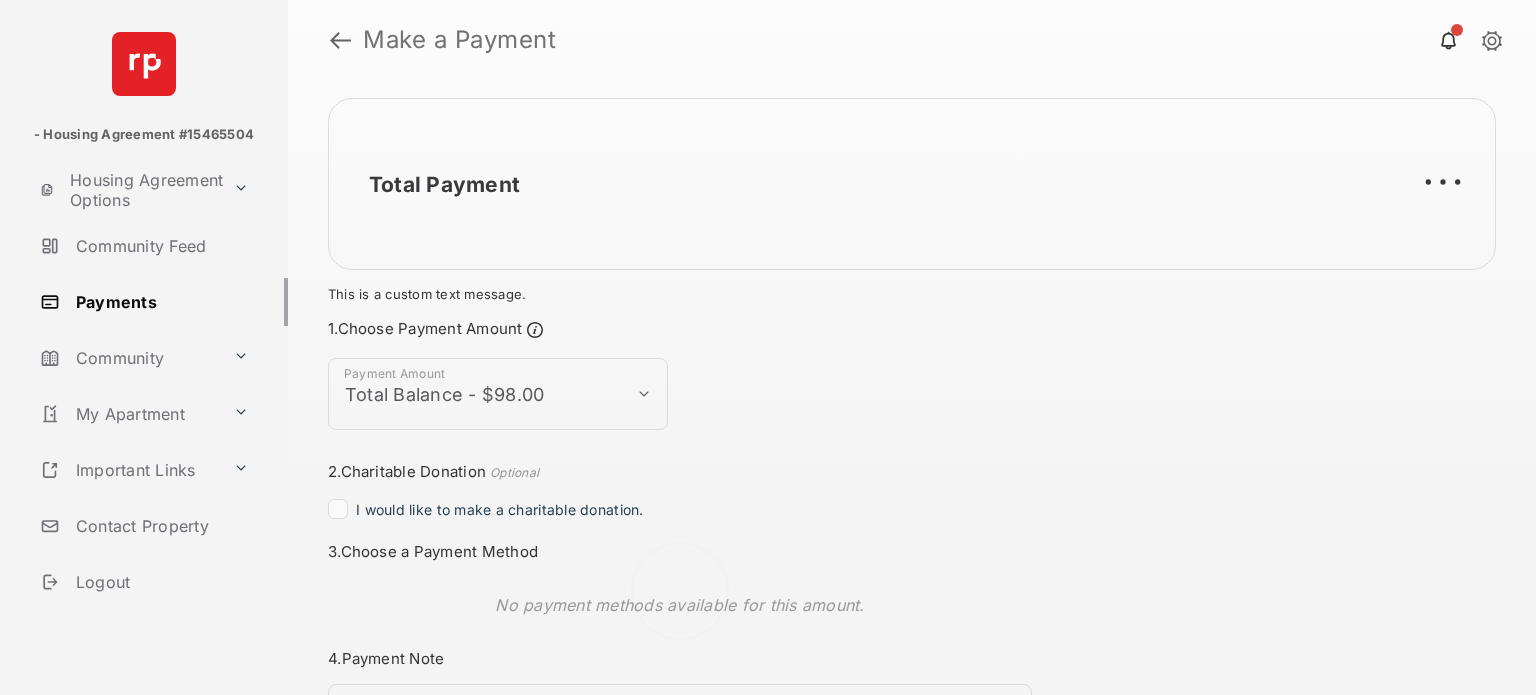select on "**********" 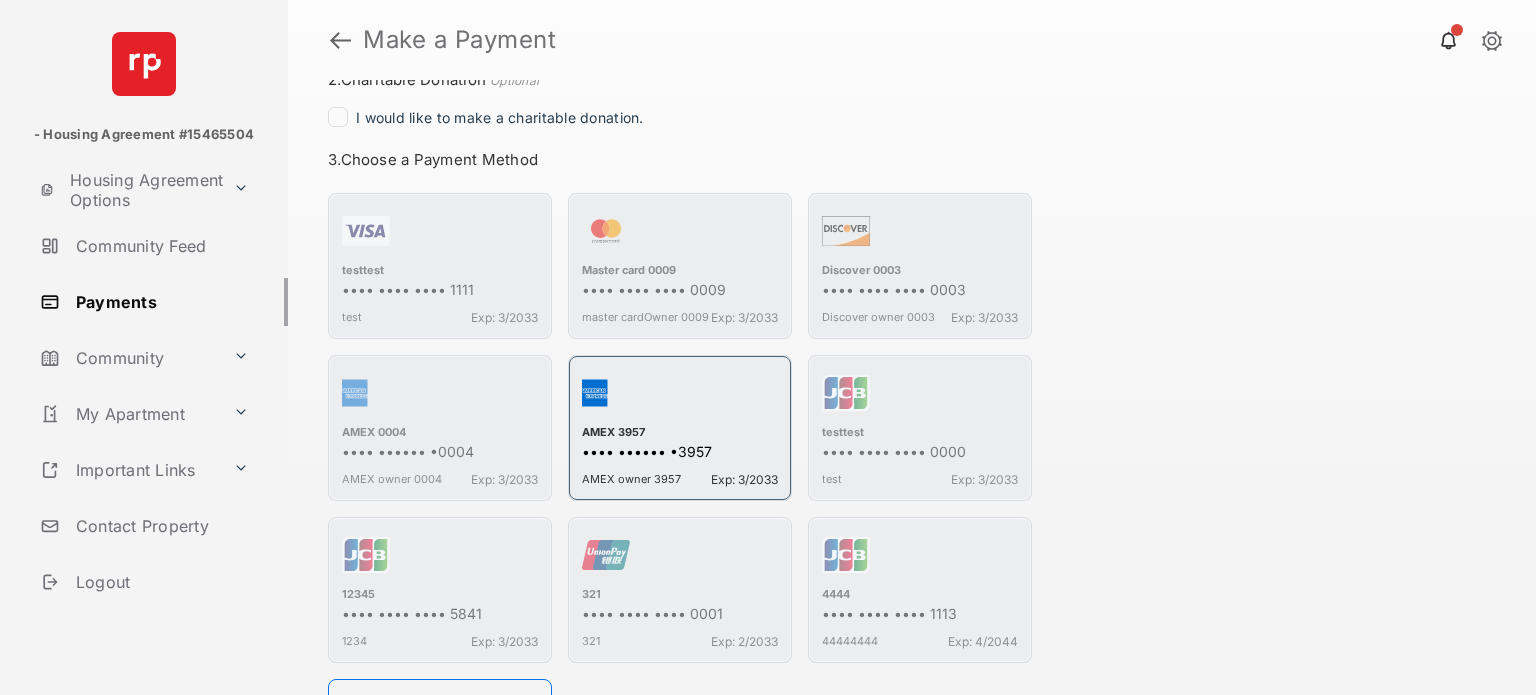 scroll, scrollTop: 391, scrollLeft: 0, axis: vertical 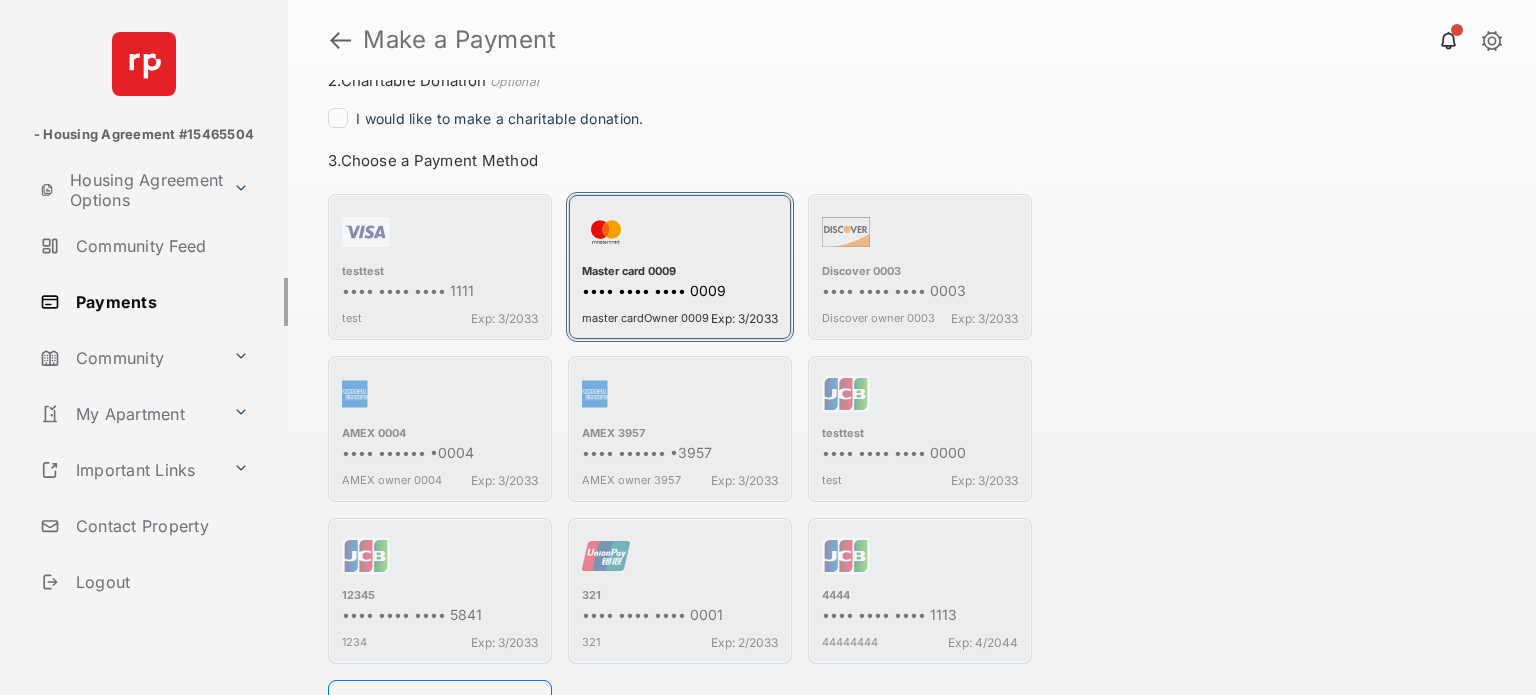 click on "Master card 0009" at bounding box center (680, 273) 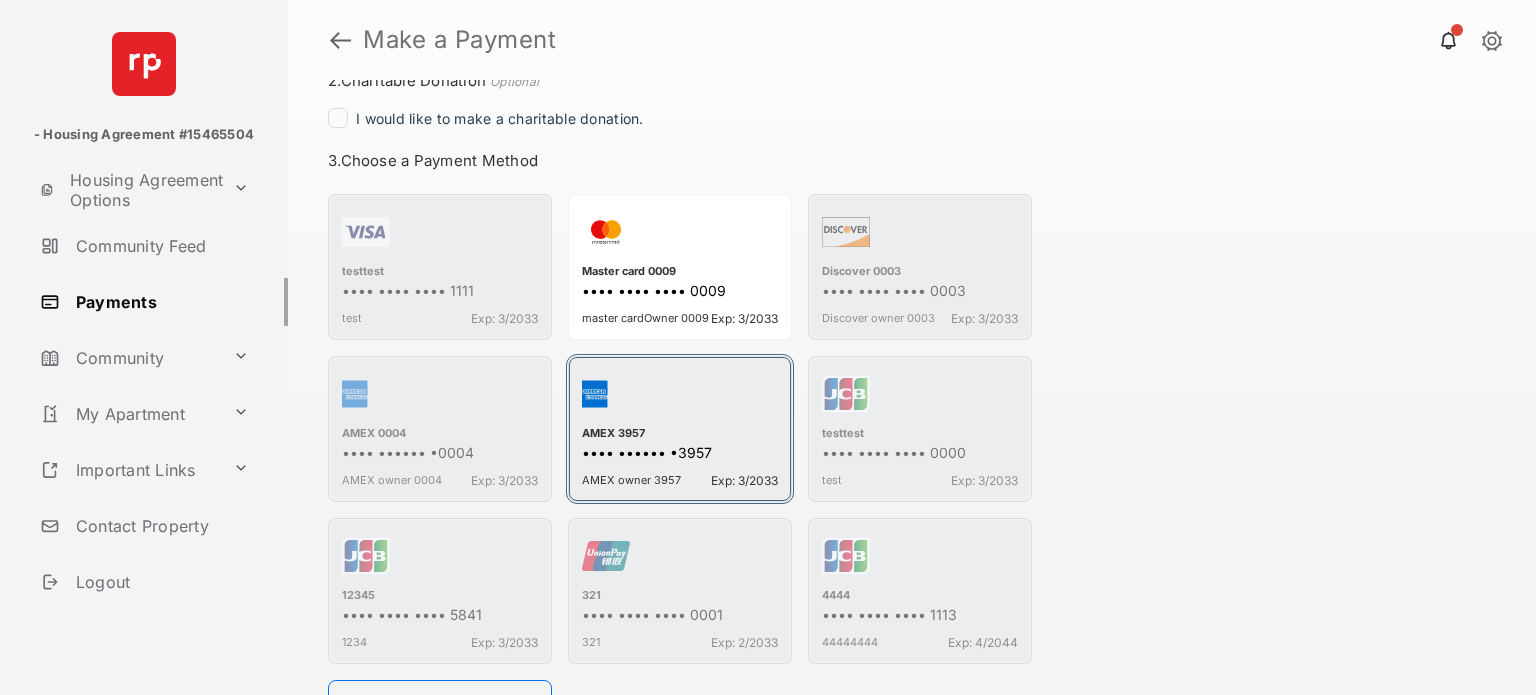 click at bounding box center [680, 398] 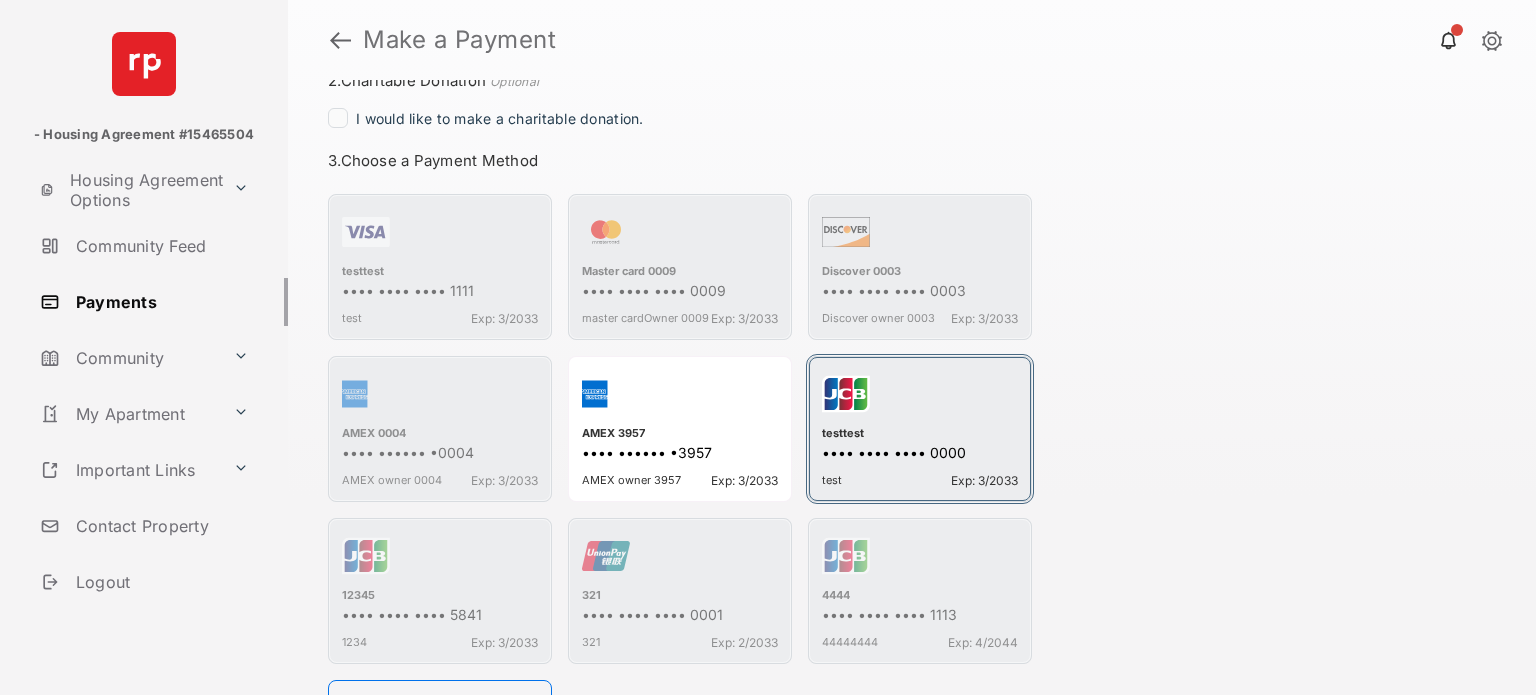 click at bounding box center (920, 398) 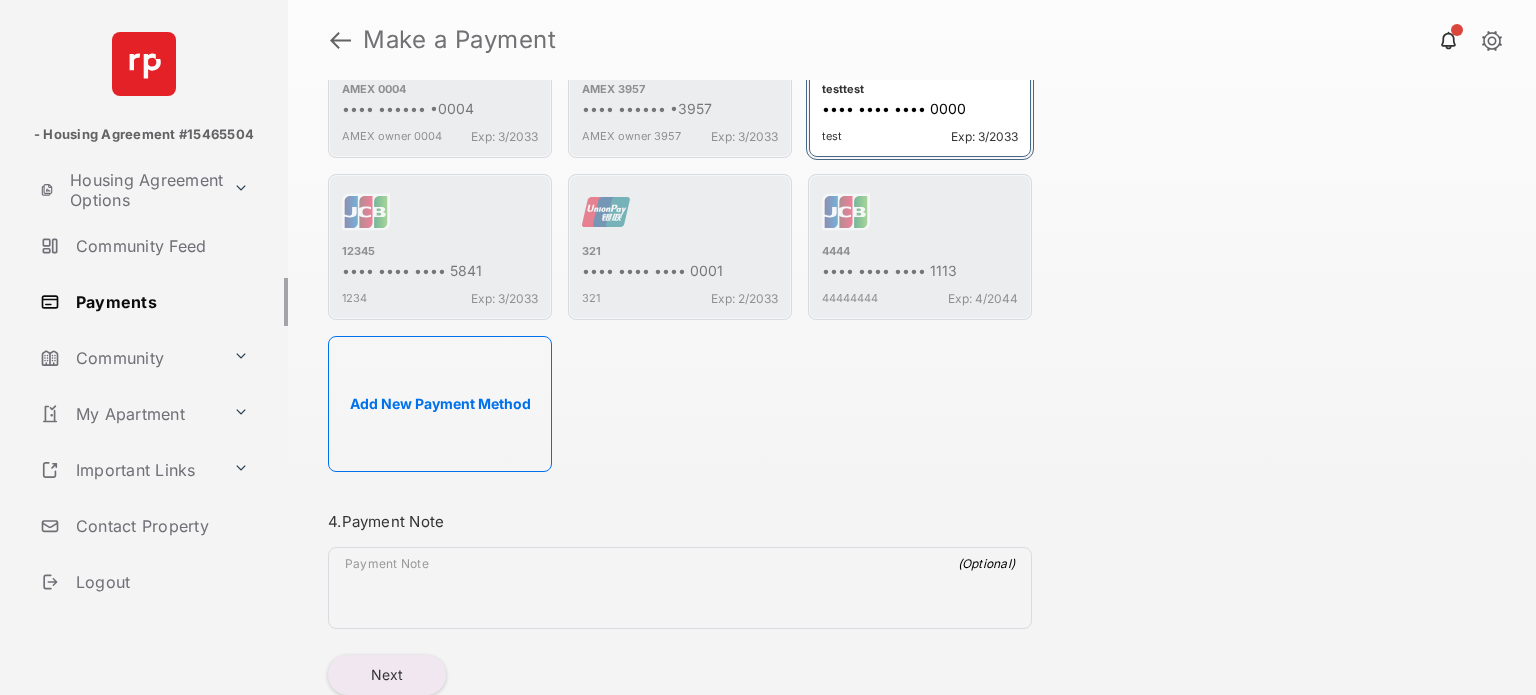 scroll, scrollTop: 736, scrollLeft: 0, axis: vertical 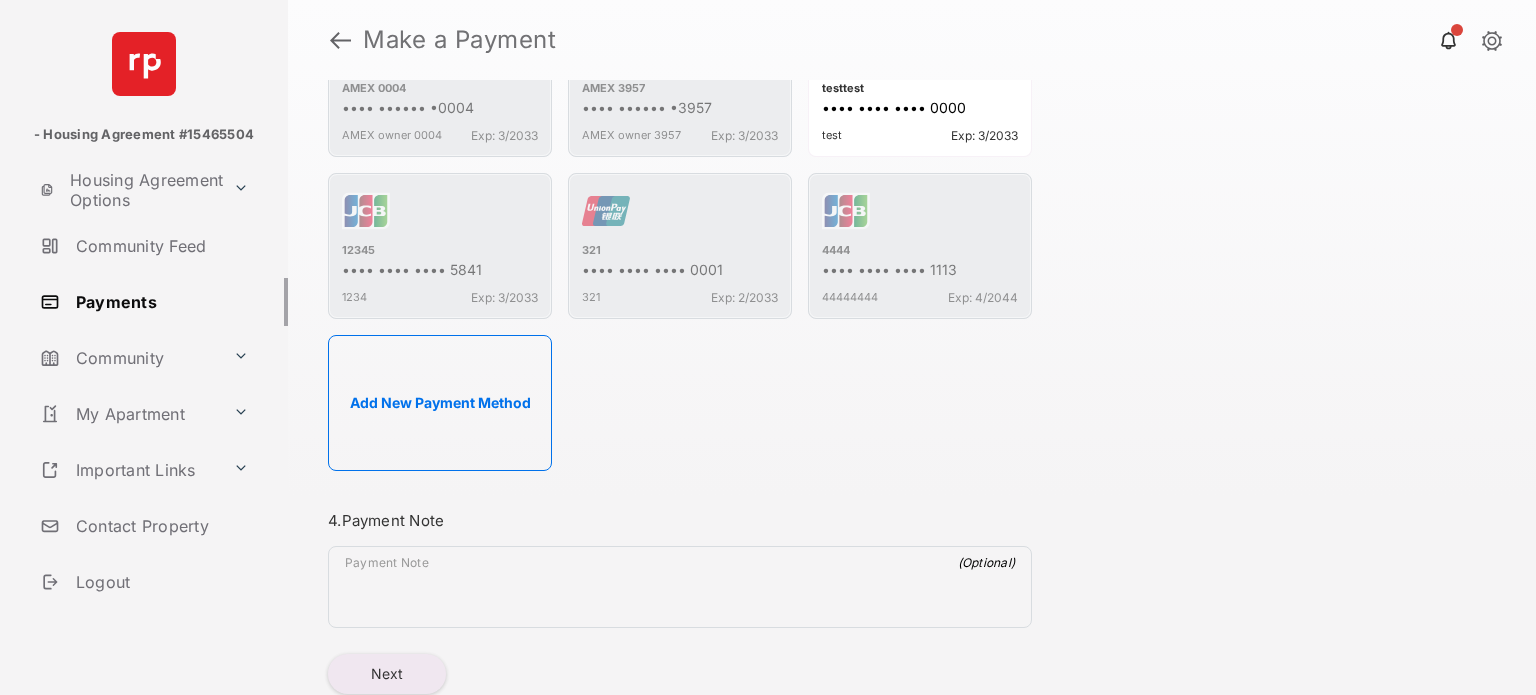 click on "Add New Payment Method" at bounding box center [440, 403] 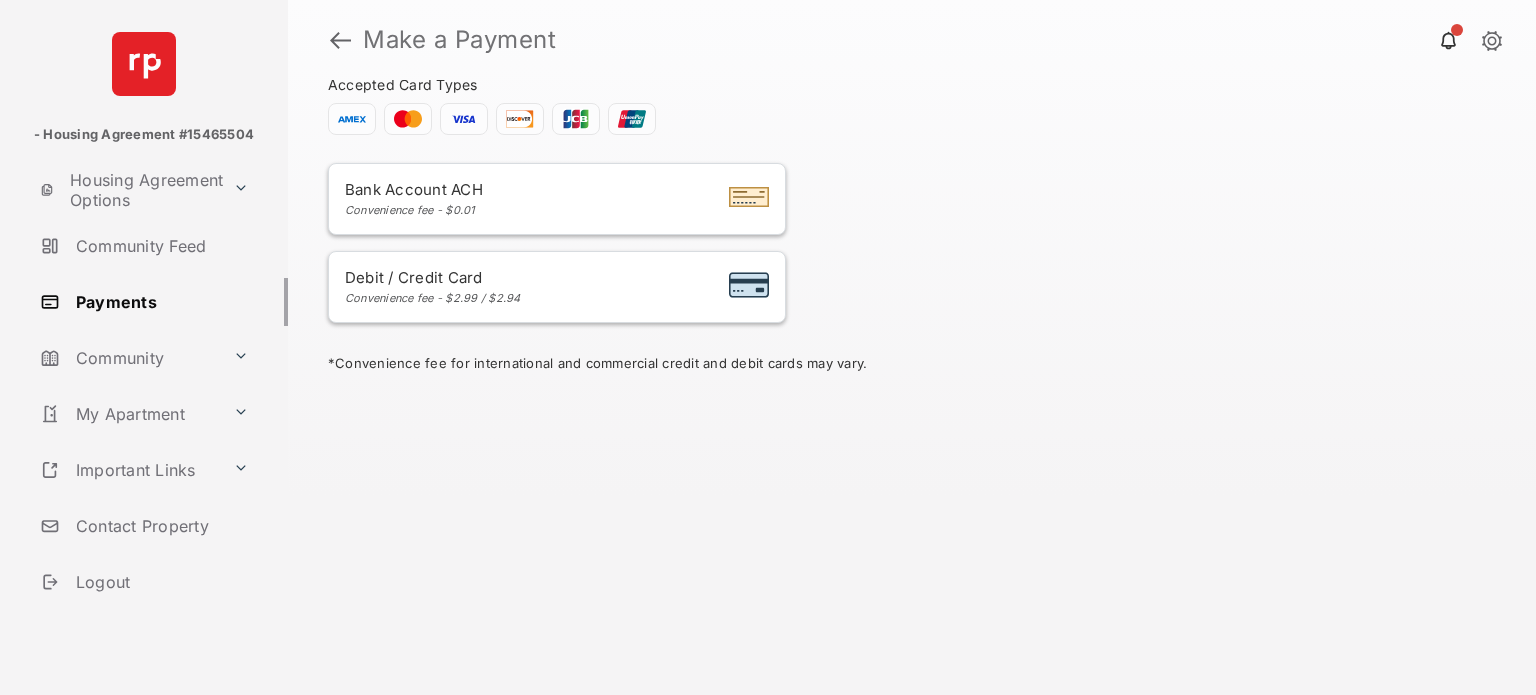 scroll, scrollTop: 224, scrollLeft: 0, axis: vertical 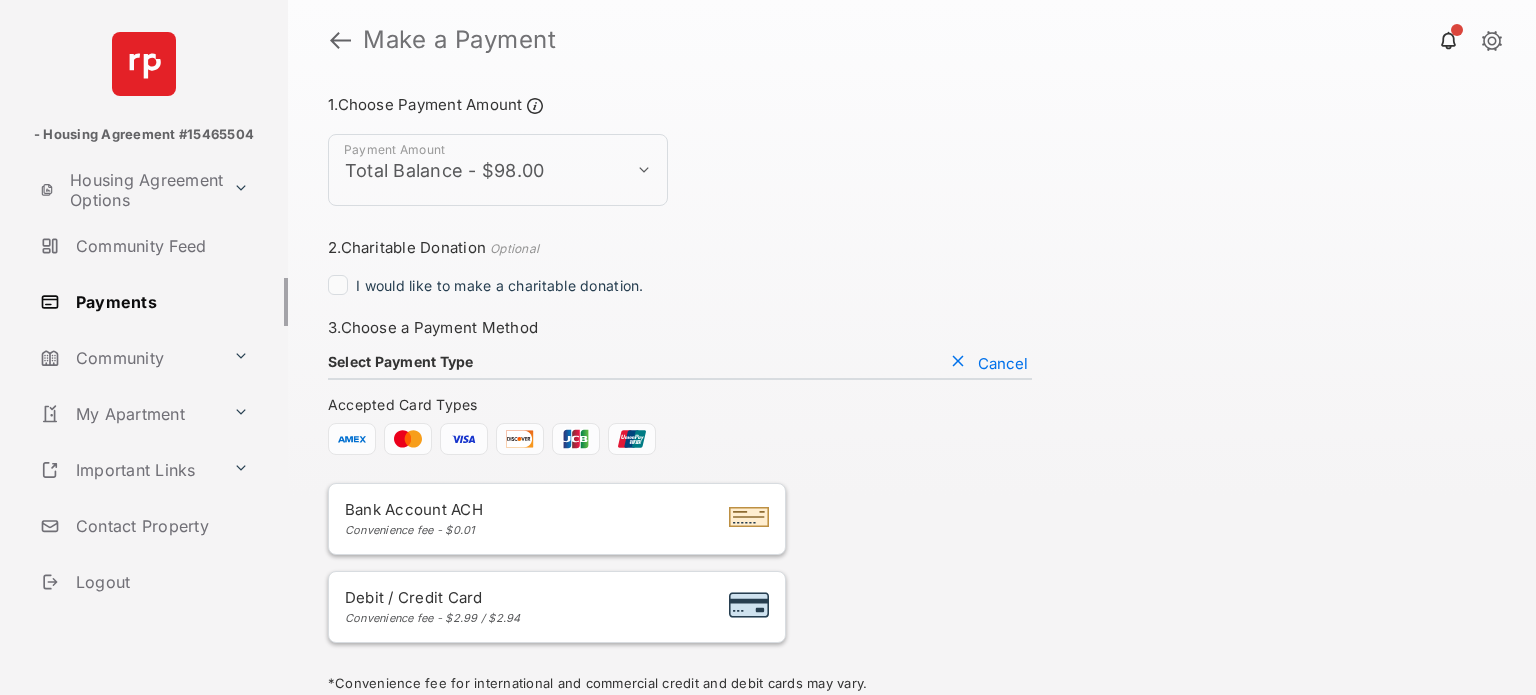click on "Cancel" at bounding box center (989, 363) 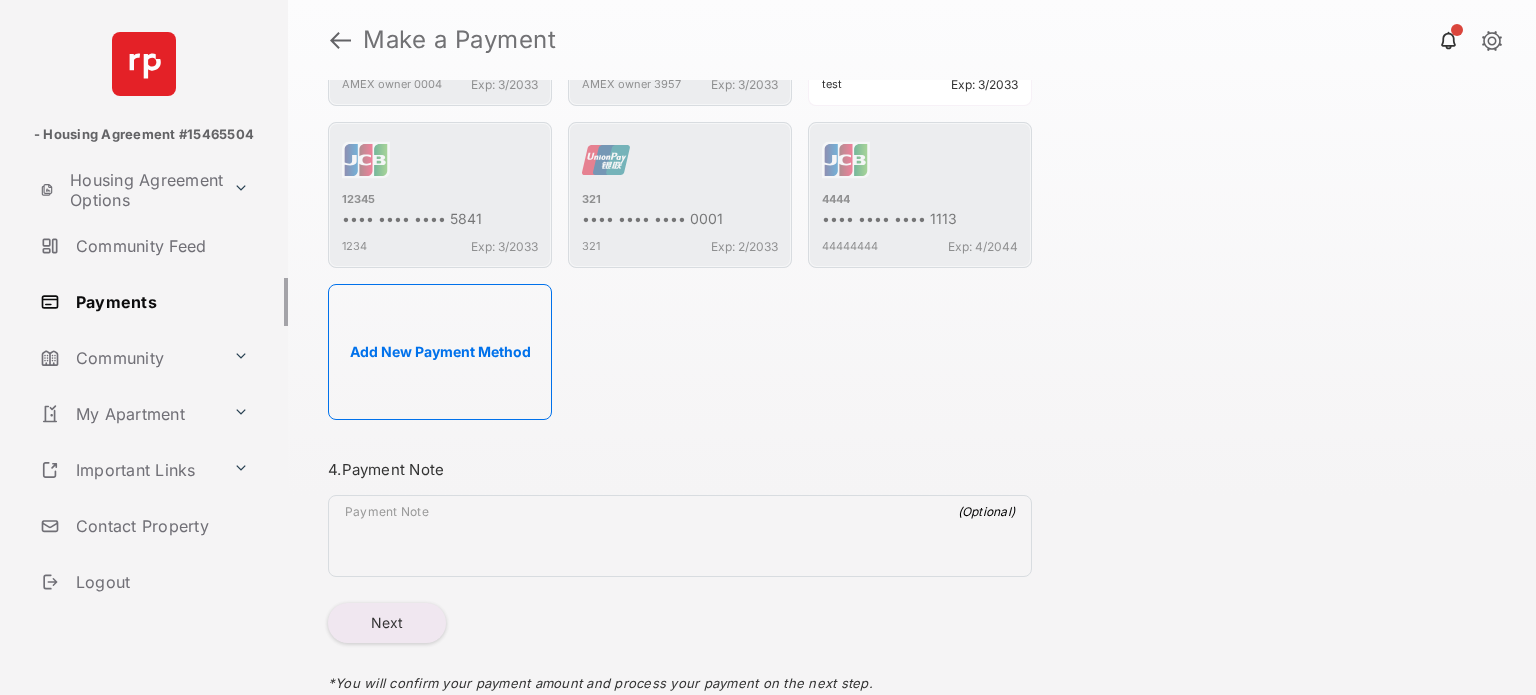 scroll, scrollTop: 796, scrollLeft: 0, axis: vertical 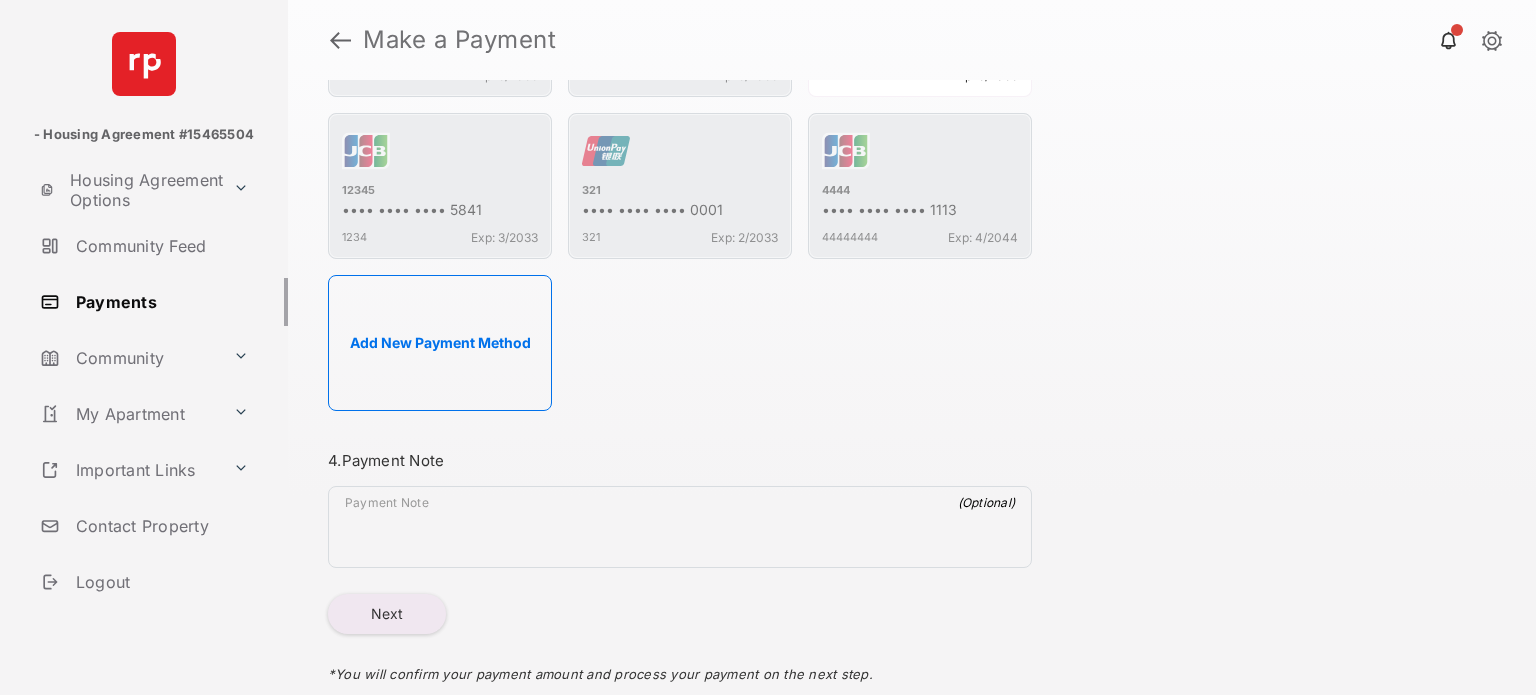 click on "Payments" at bounding box center (160, 302) 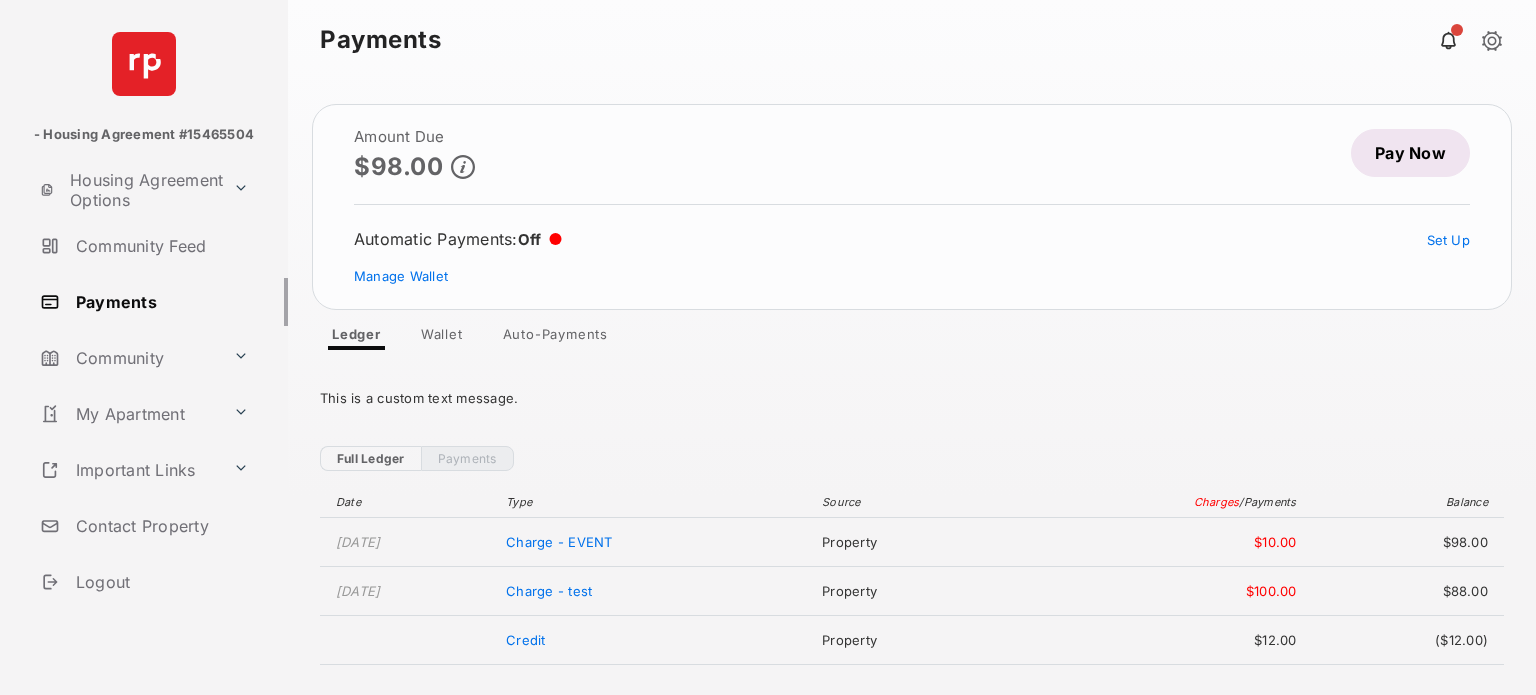 click on "Wallet" at bounding box center [442, 338] 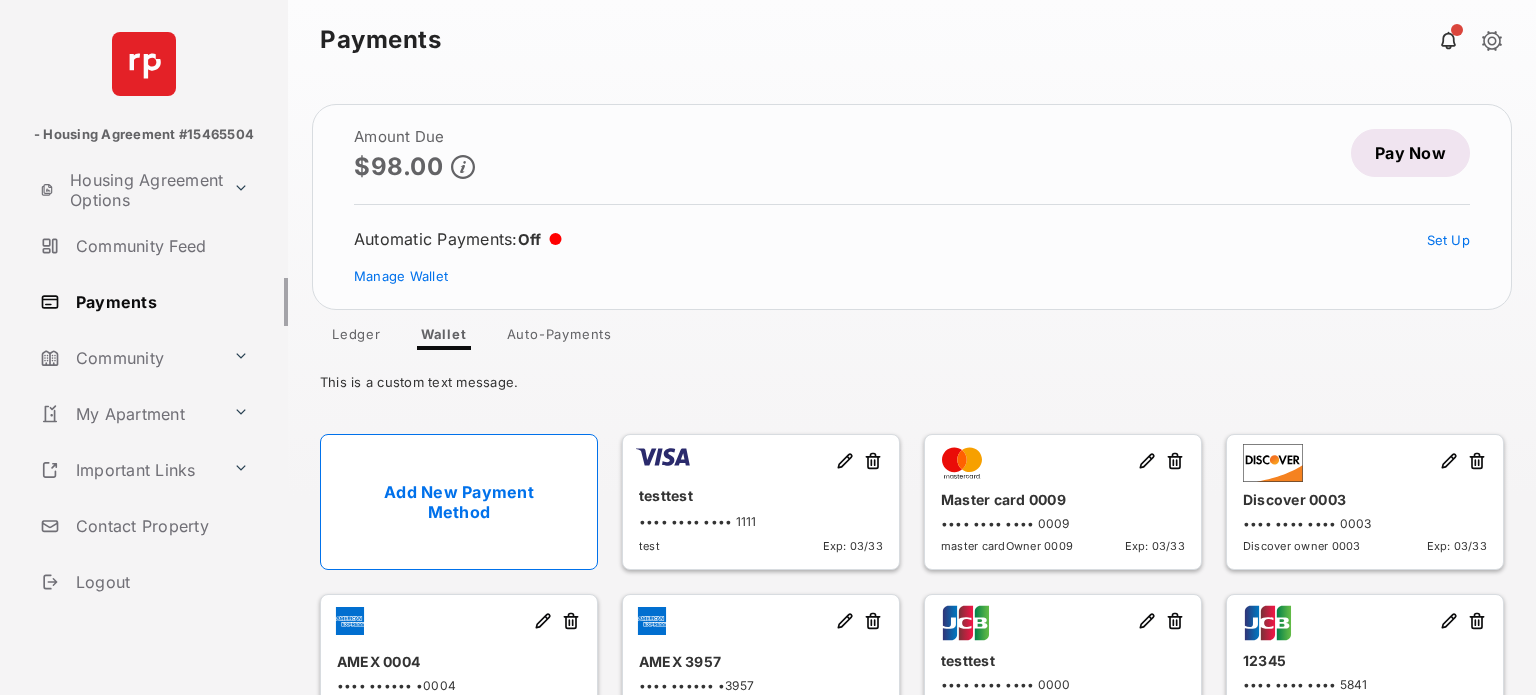 click on "Pay Now" at bounding box center [1410, 153] 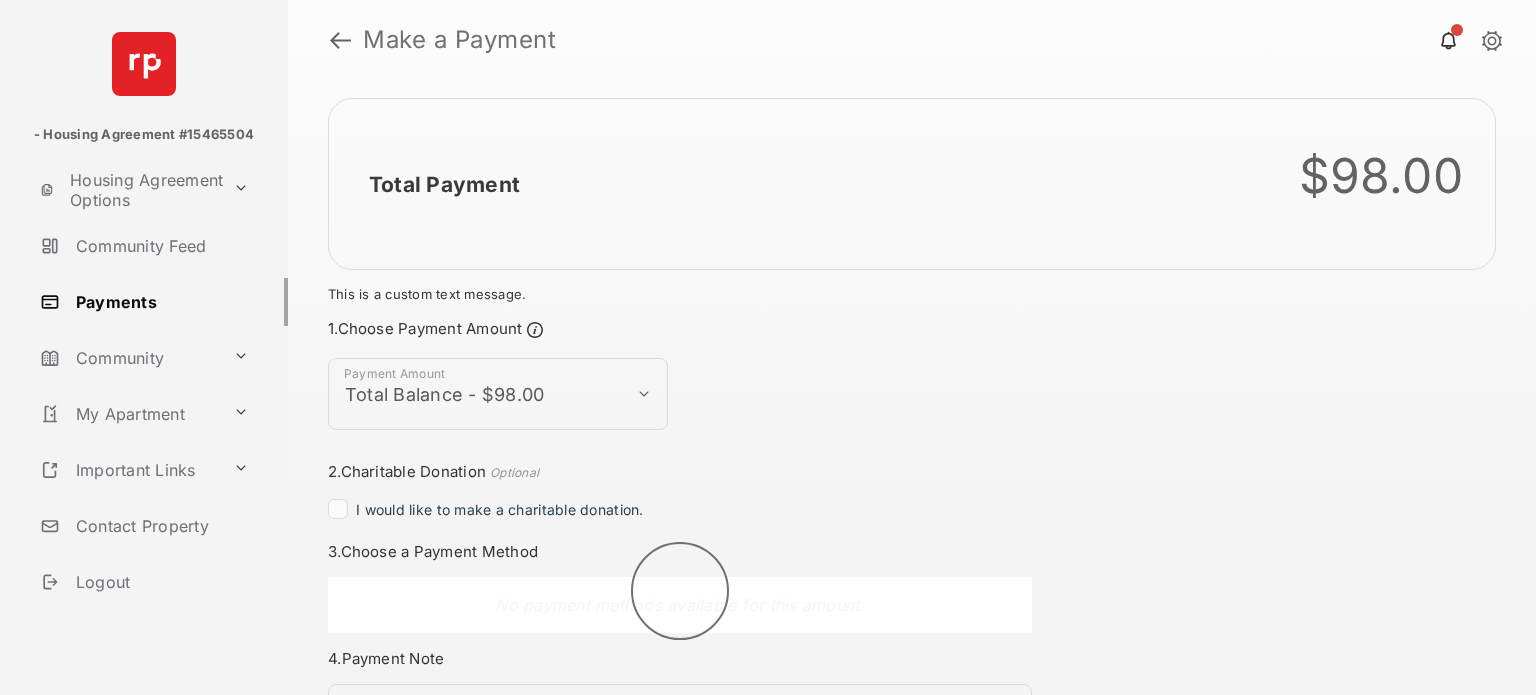 scroll, scrollTop: 204, scrollLeft: 0, axis: vertical 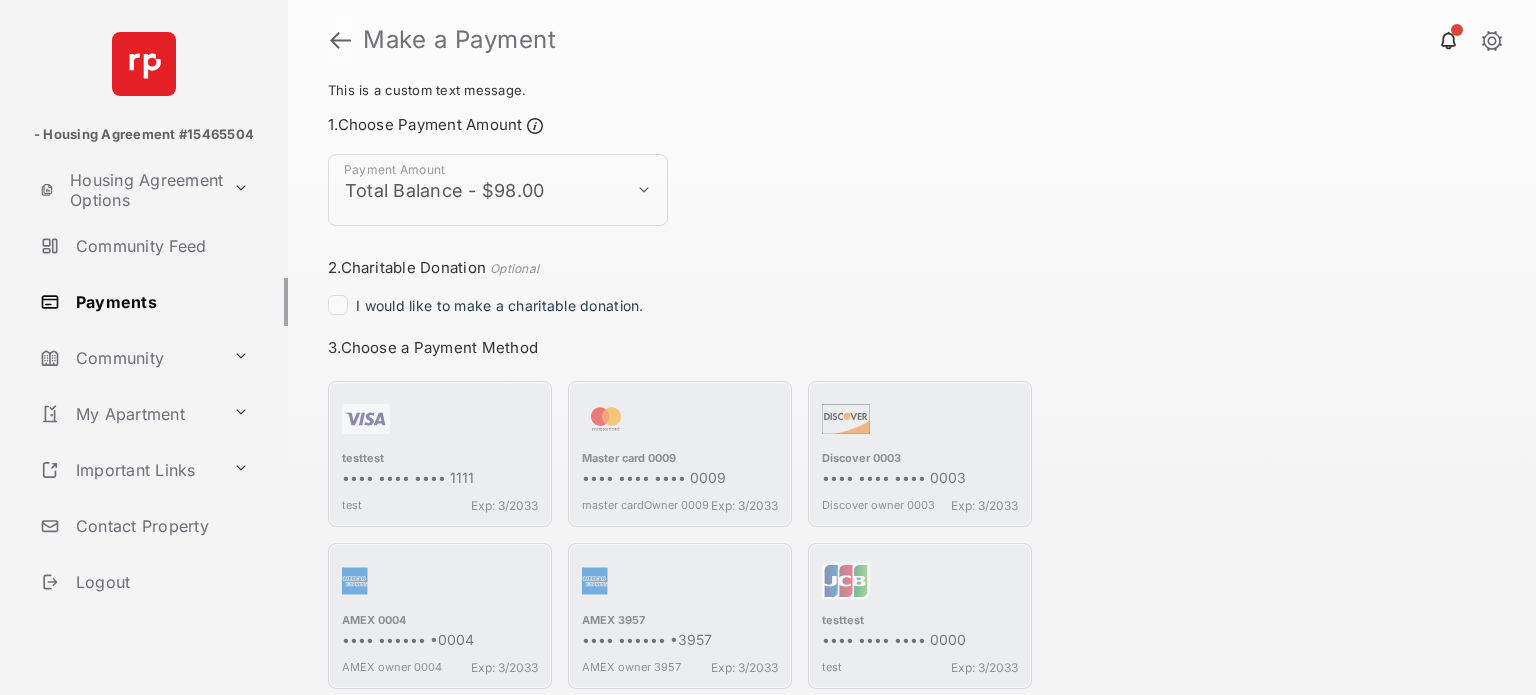 click at bounding box center (340, 40) 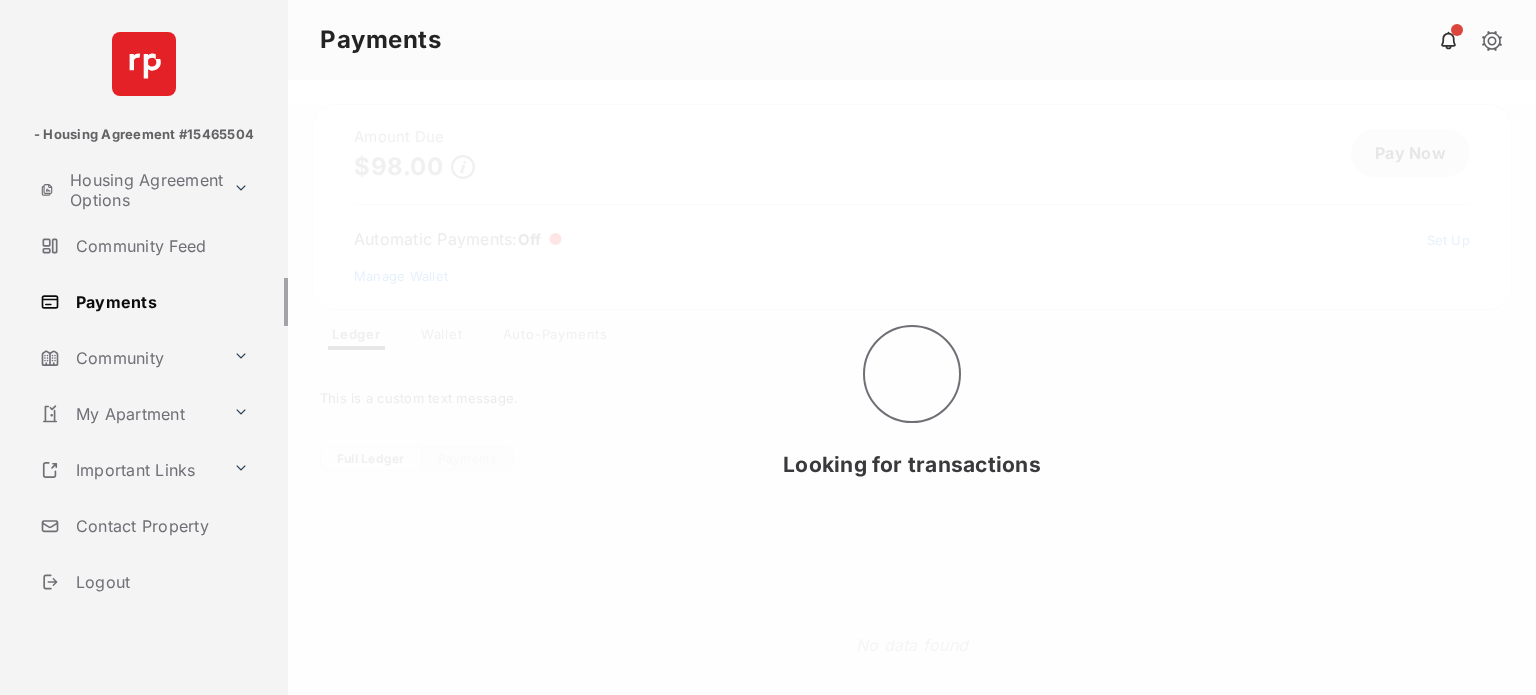 click on "Looking for transactions" at bounding box center (912, 387) 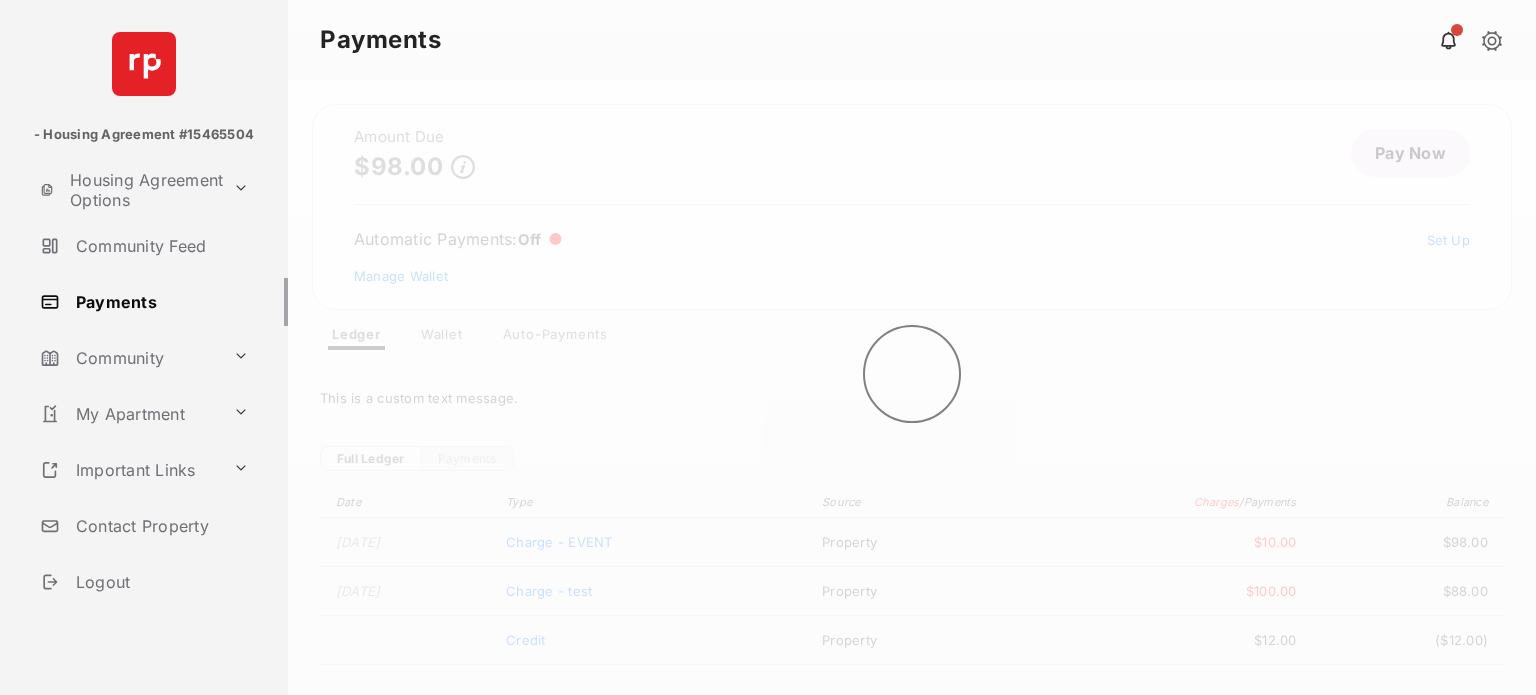 click at bounding box center (912, 387) 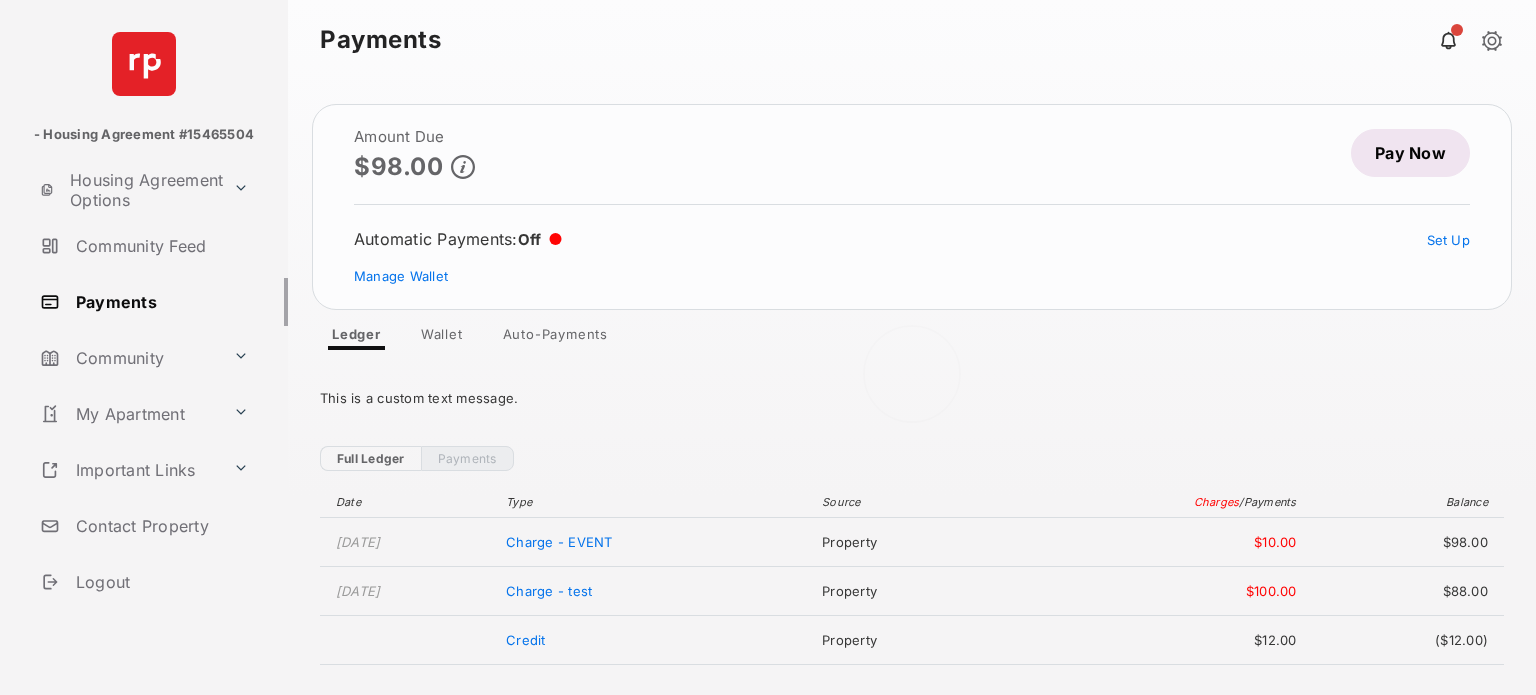 click at bounding box center [912, 387] 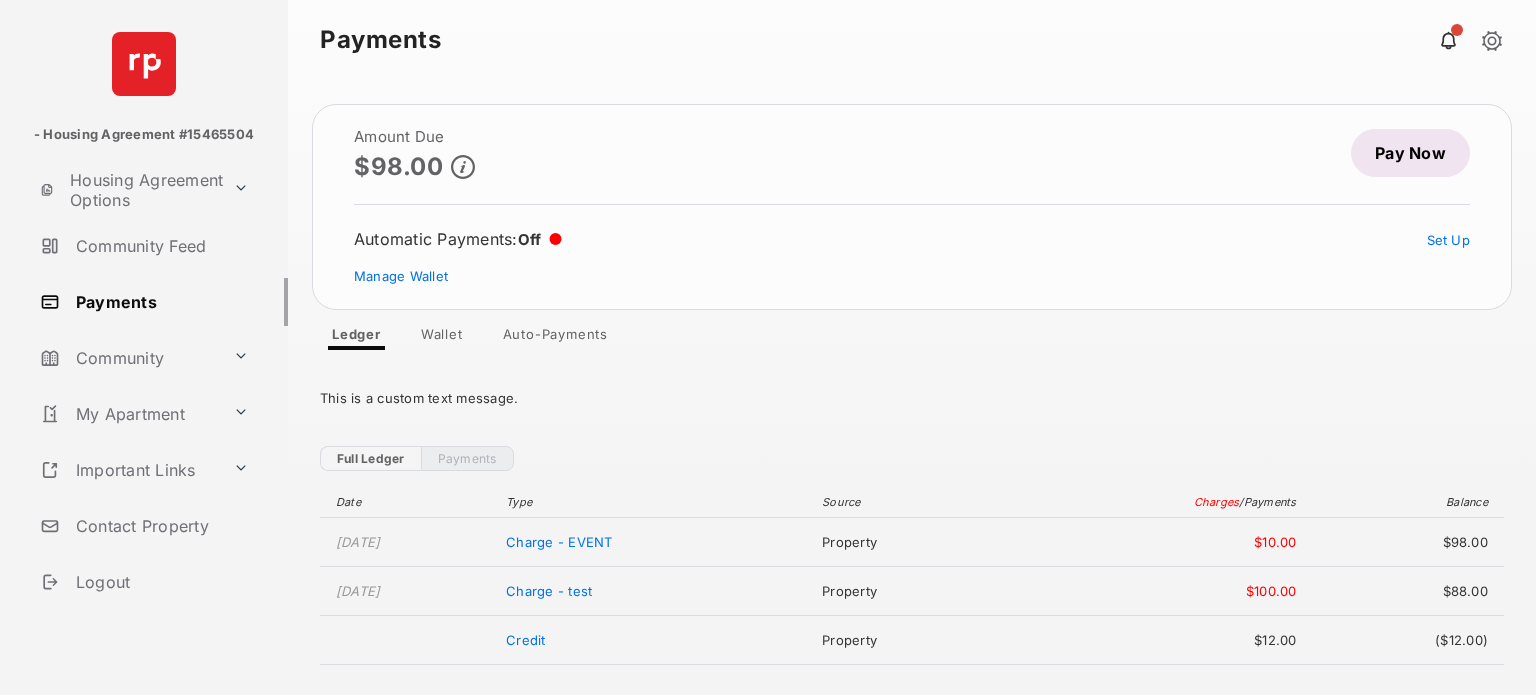 click on "Auto-Payments" at bounding box center [555, 338] 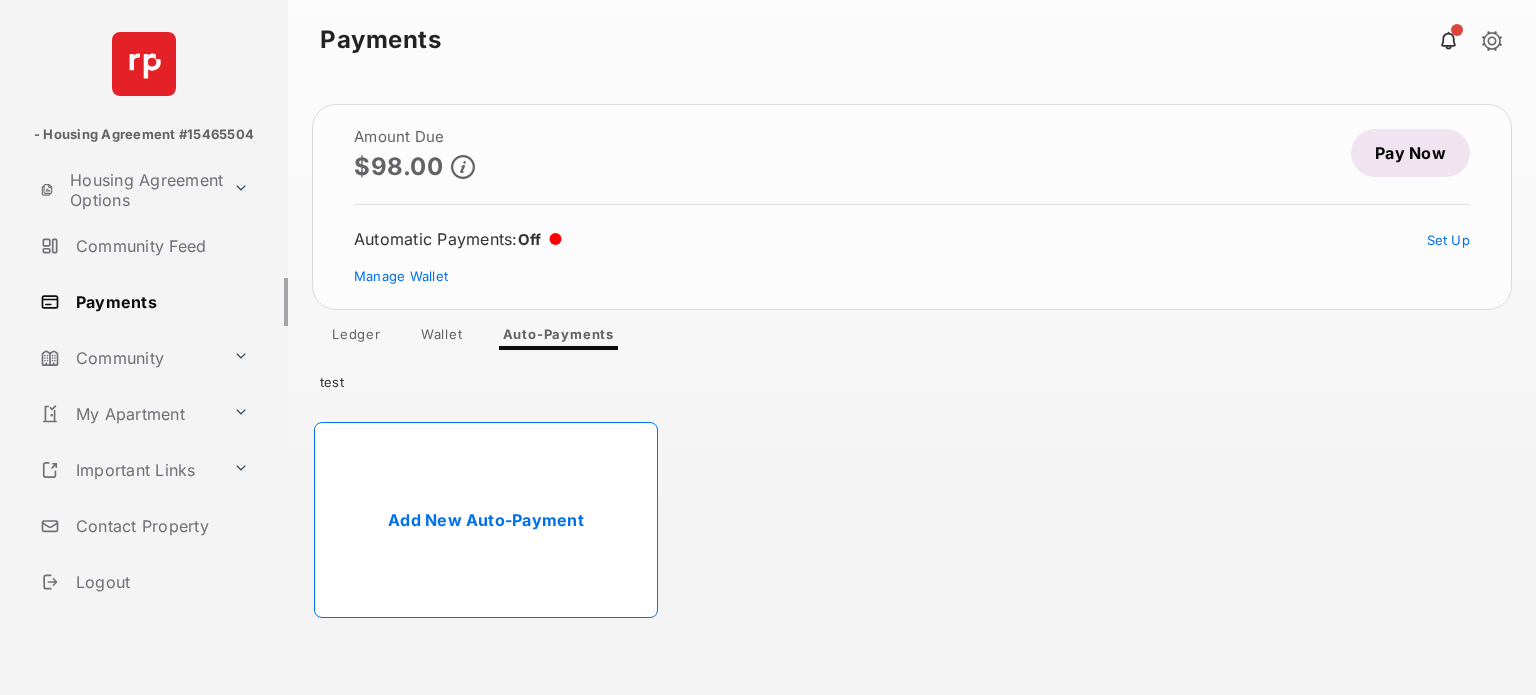 click on "Add New Auto-Payment" at bounding box center [486, 520] 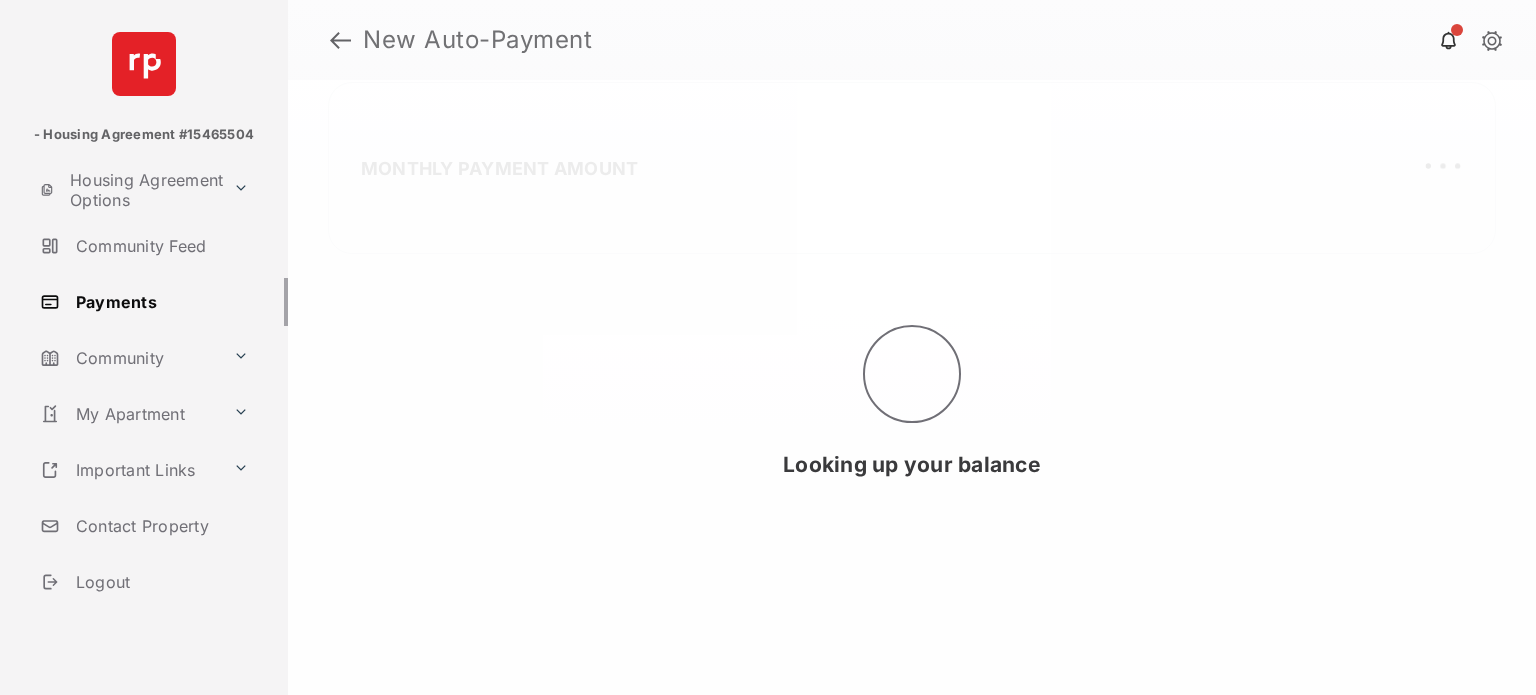 select on "**********" 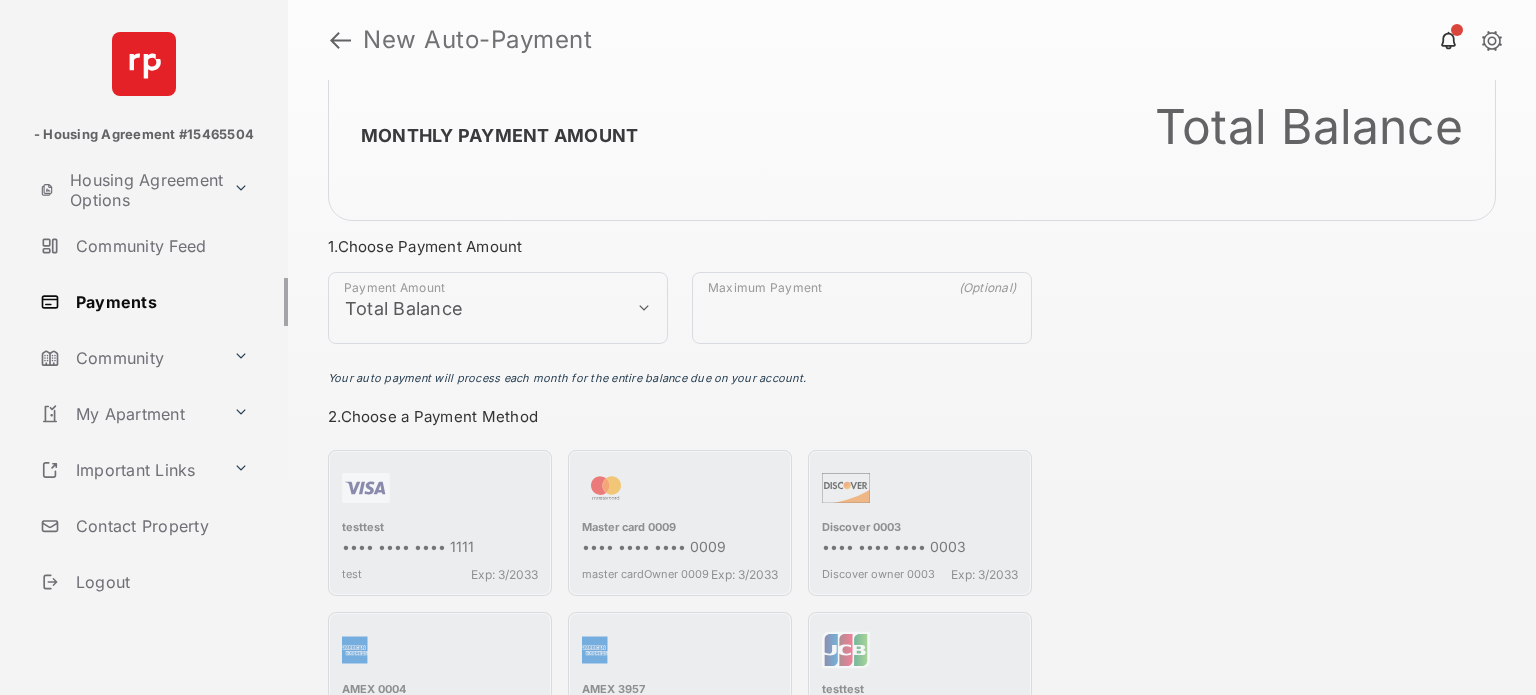 scroll, scrollTop: 0, scrollLeft: 0, axis: both 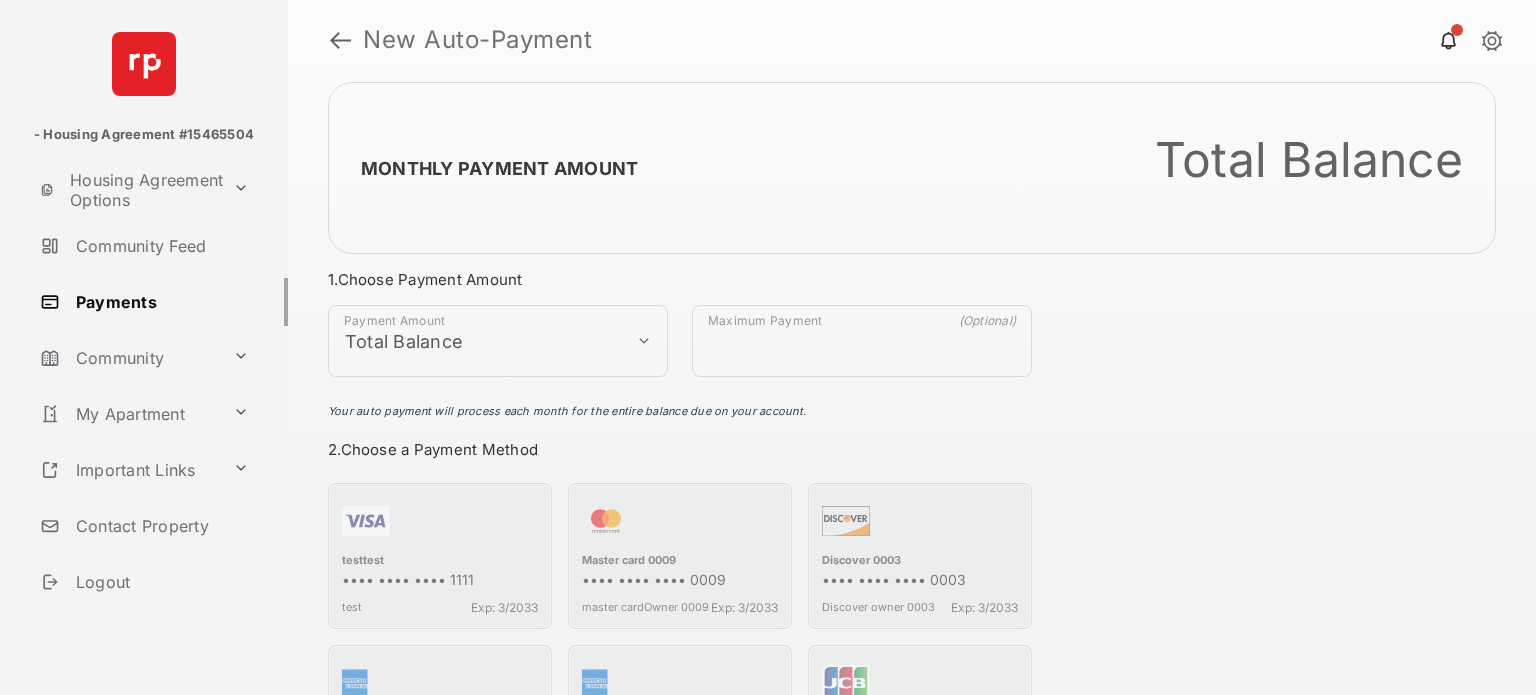 click at bounding box center (340, 40) 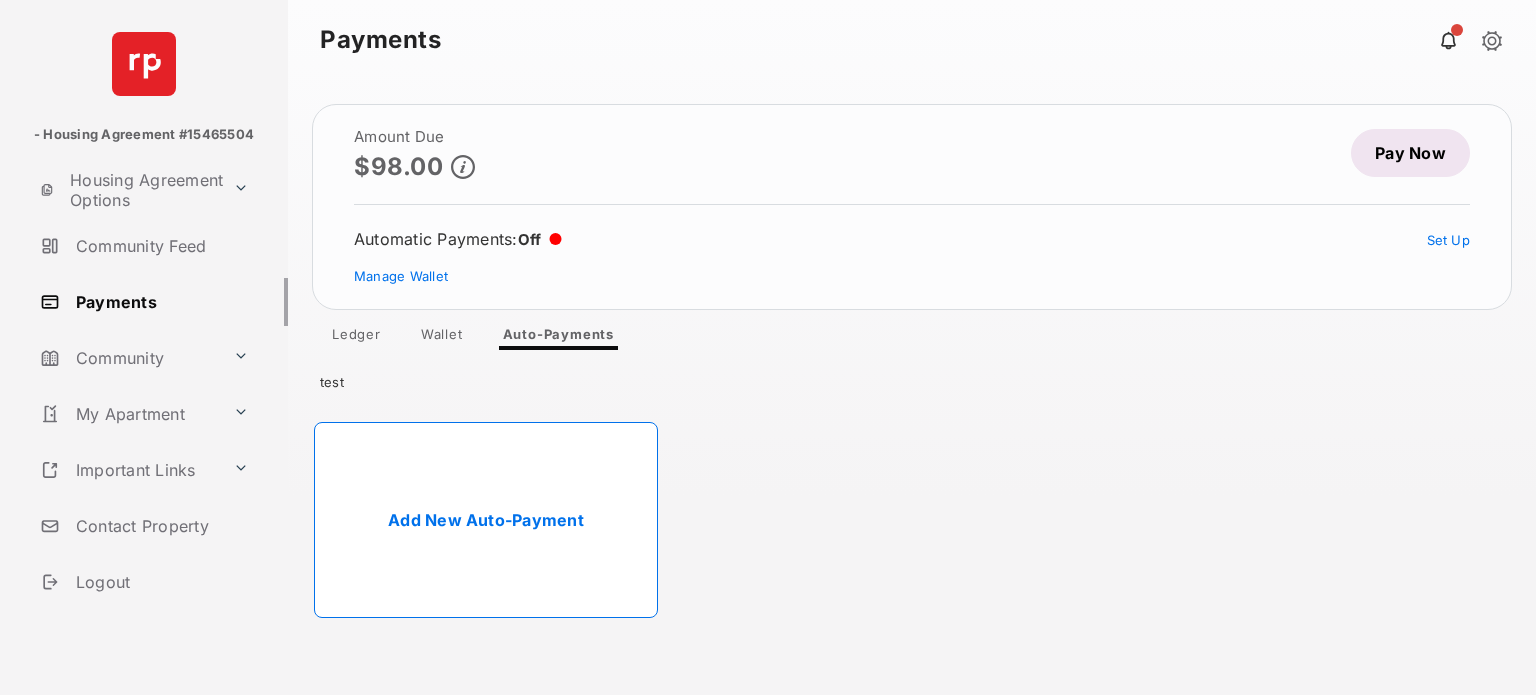 click on "Wallet" at bounding box center [442, 338] 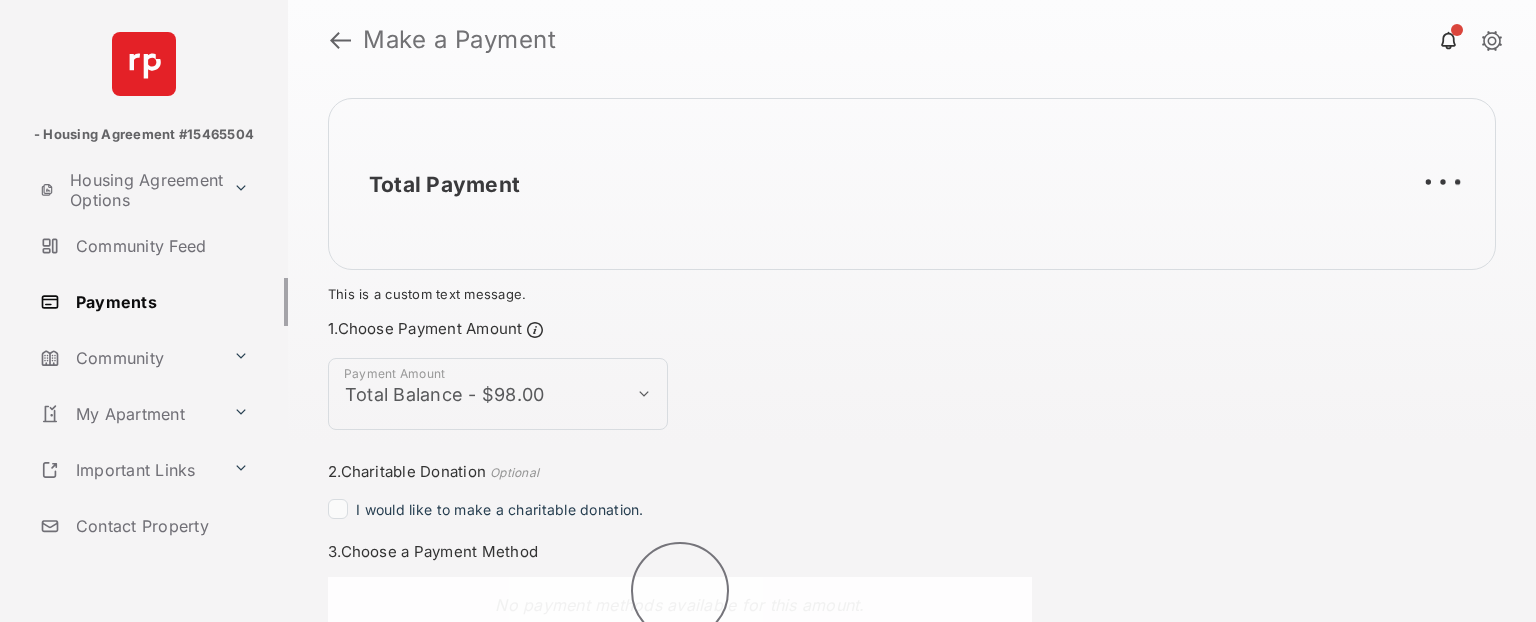 select on "**********" 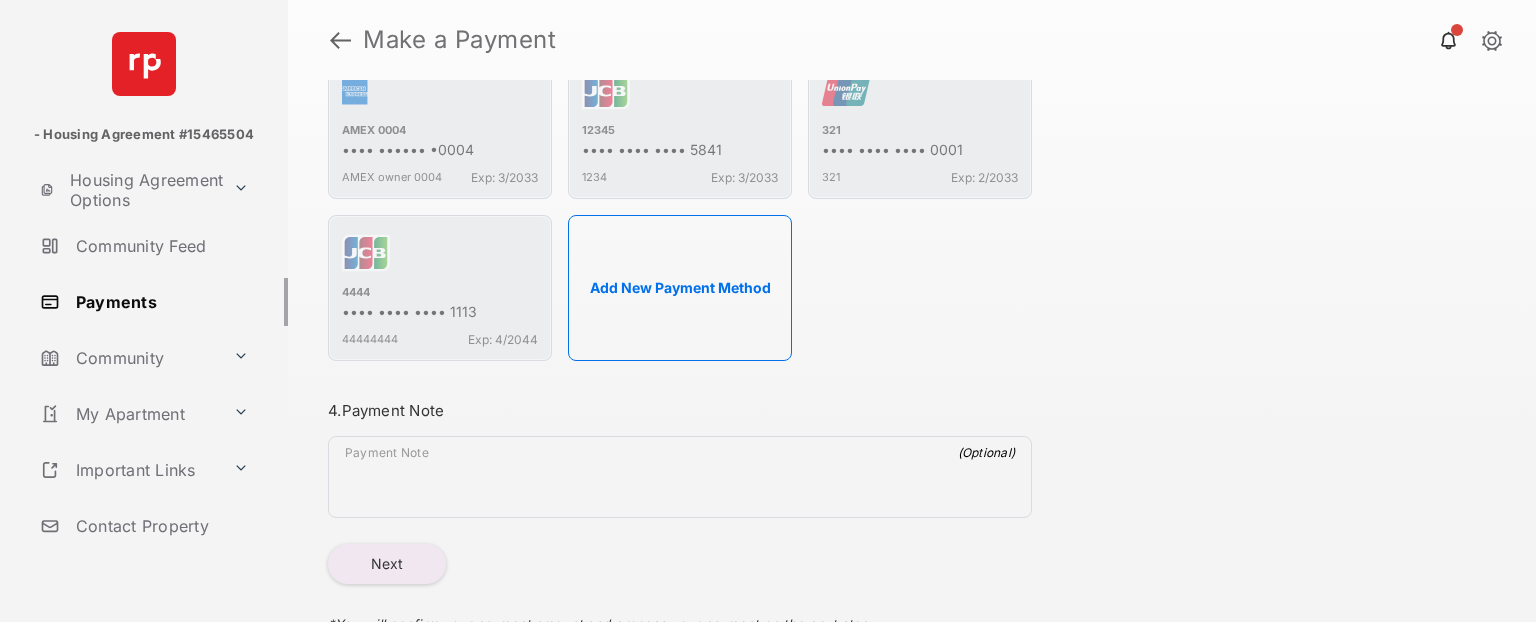 scroll, scrollTop: 696, scrollLeft: 0, axis: vertical 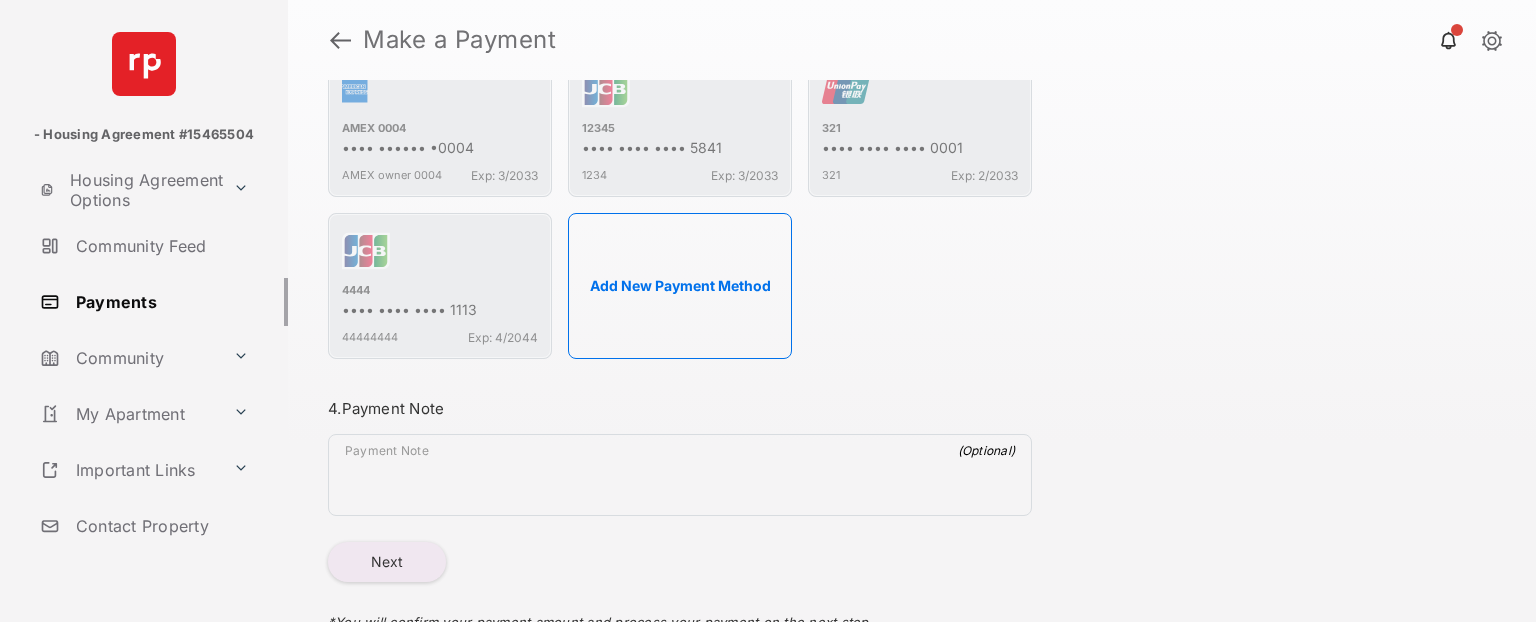click on "Add New Payment Method" at bounding box center (680, 286) 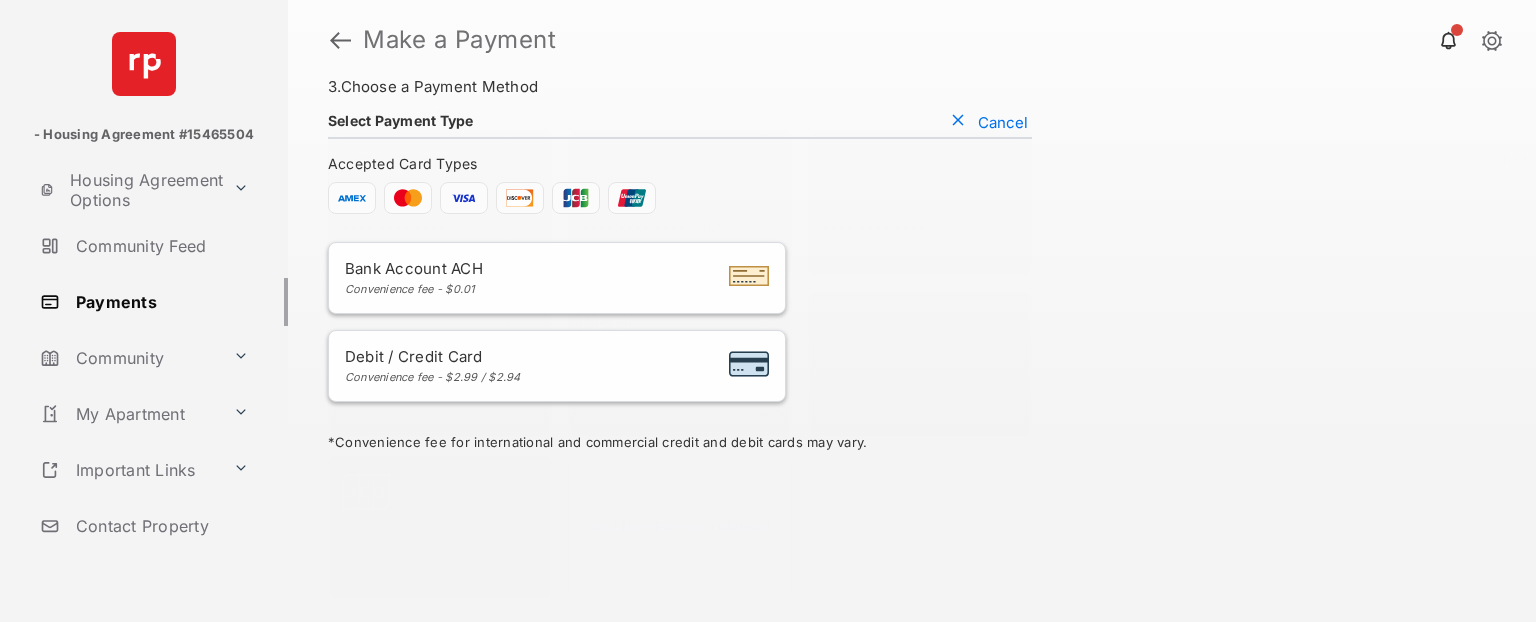scroll, scrollTop: 296, scrollLeft: 0, axis: vertical 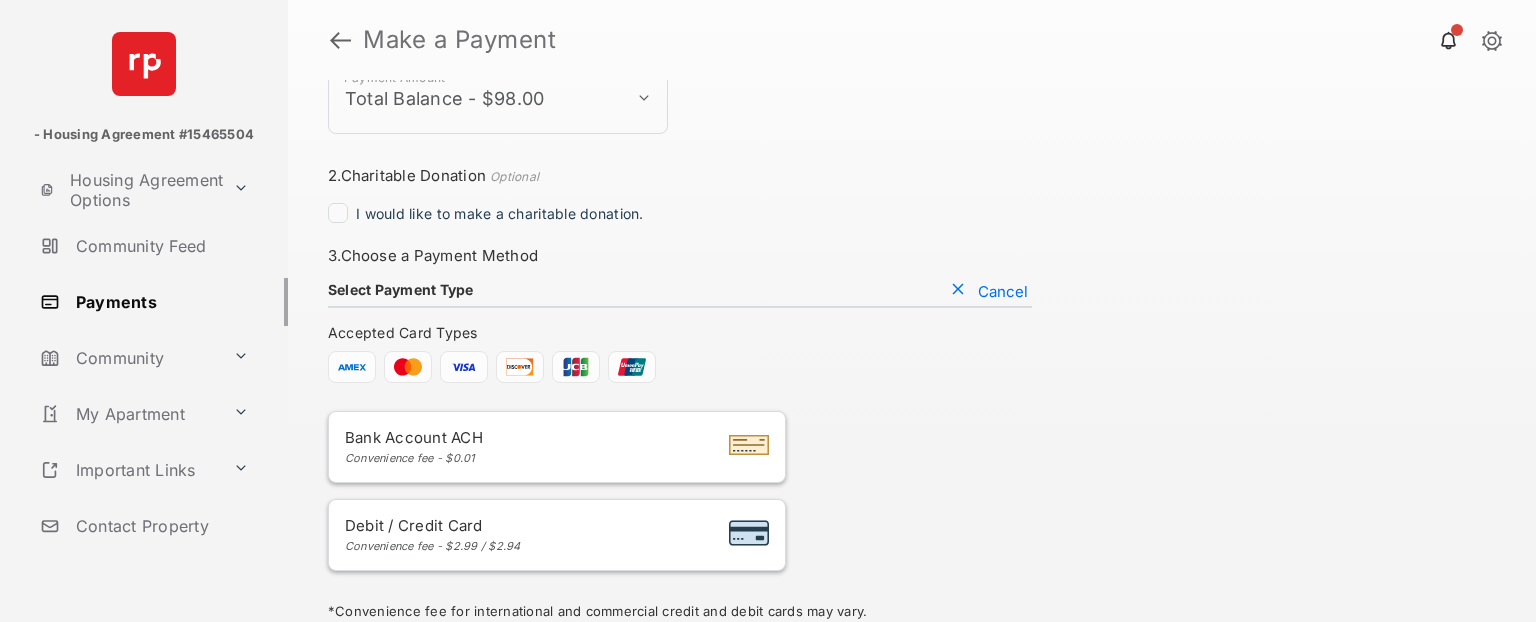 click on "Select Payment Type" at bounding box center [401, 289] 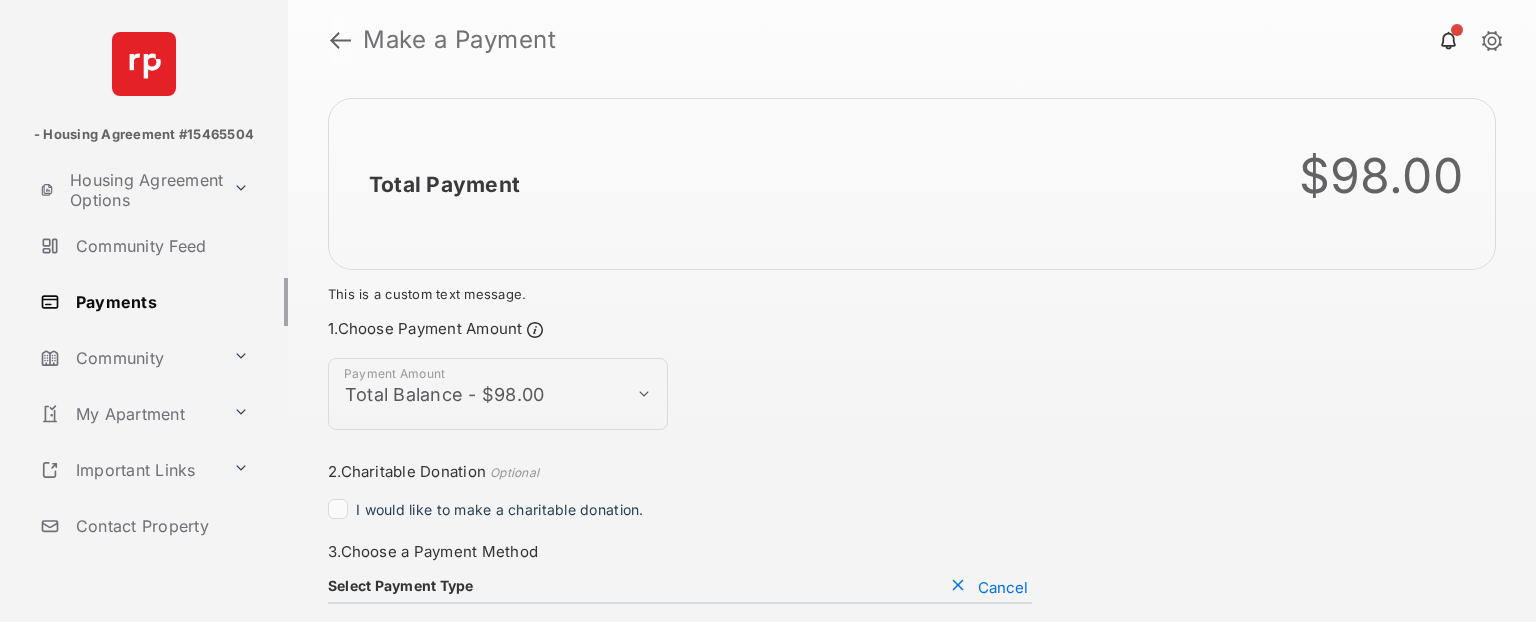 click at bounding box center [340, 40] 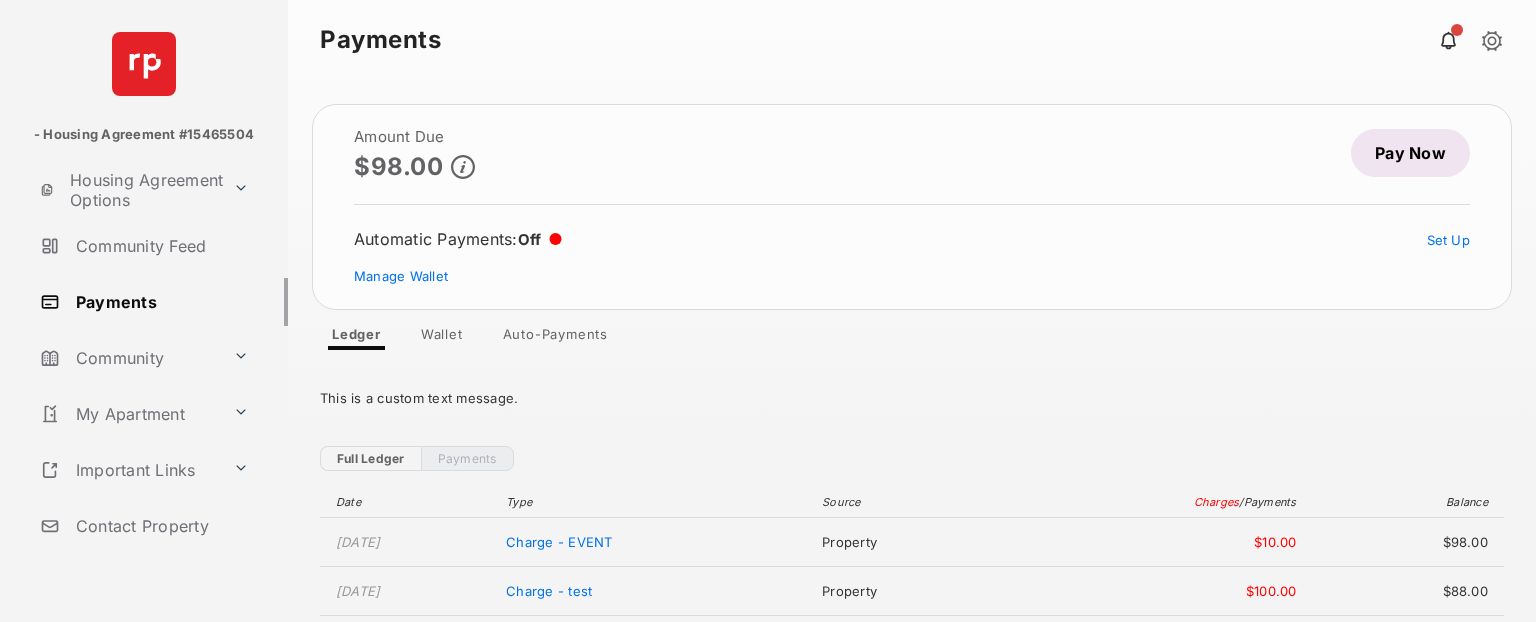 scroll, scrollTop: 182, scrollLeft: 0, axis: vertical 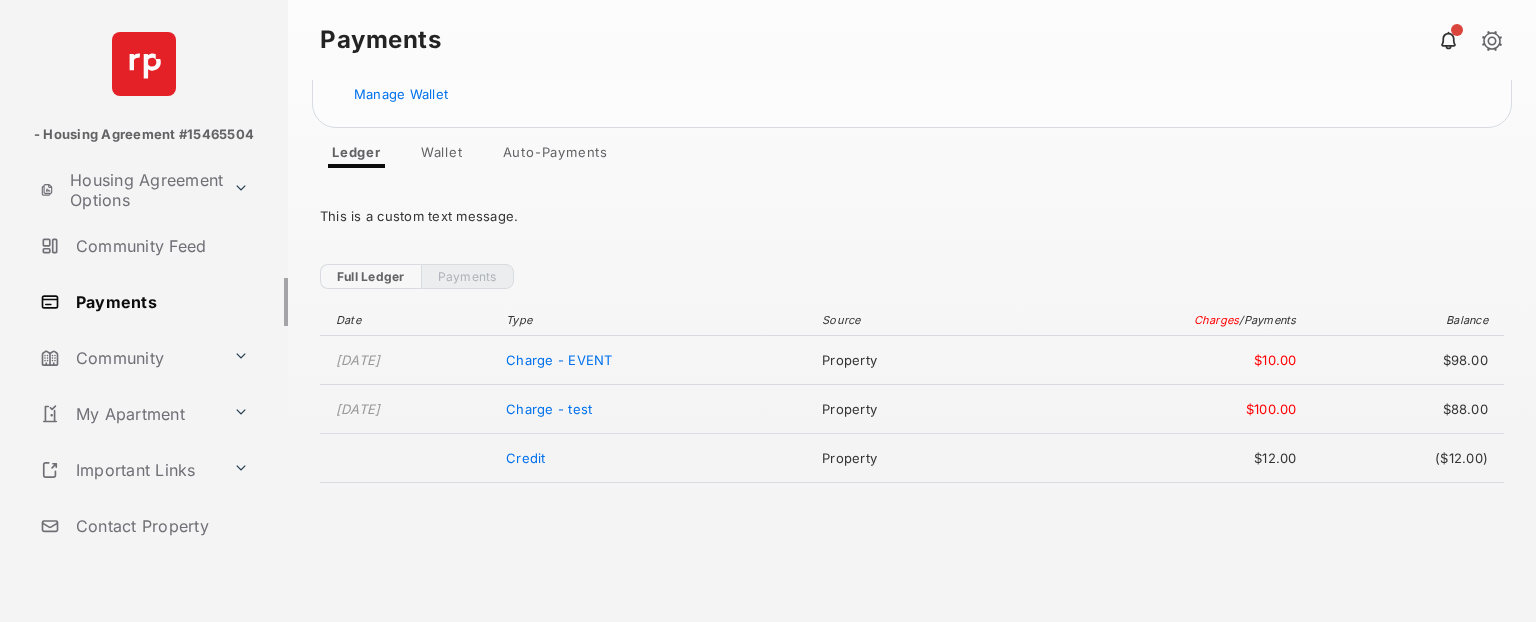 click on "Credit" at bounding box center (526, 458) 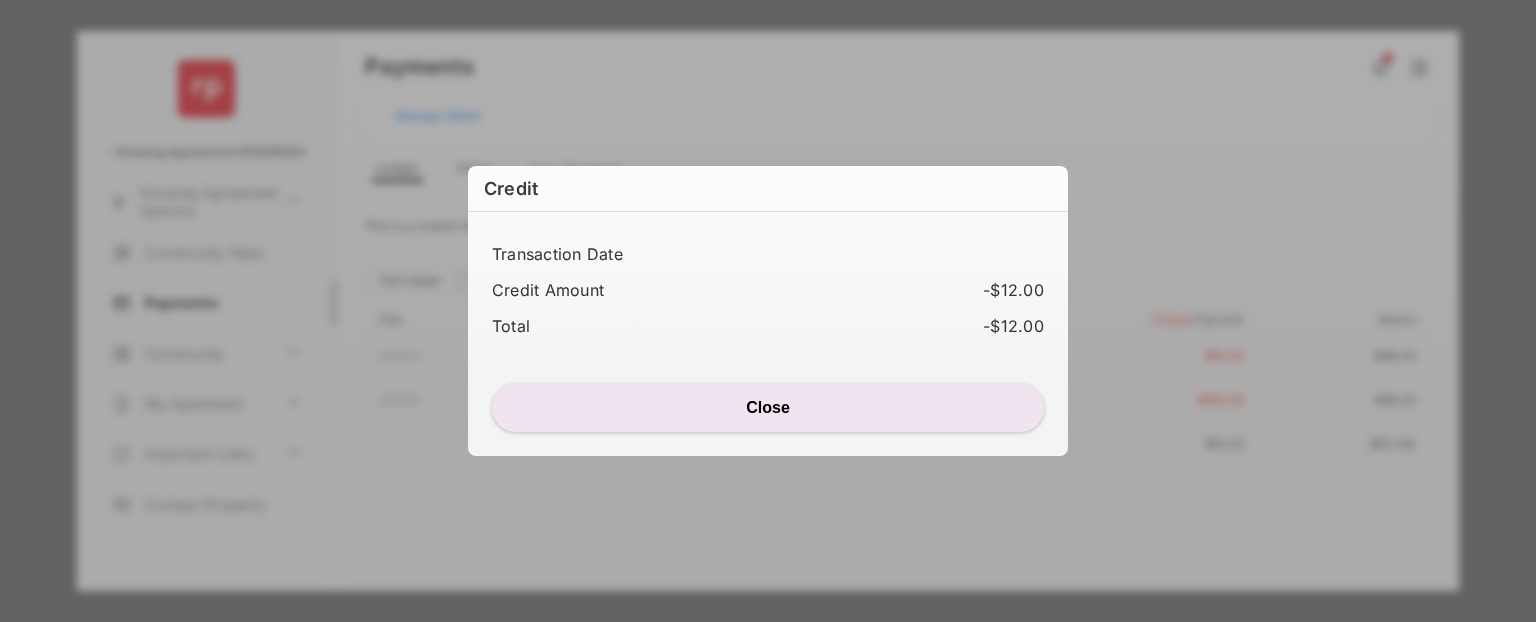 click on "Close" at bounding box center (768, 408) 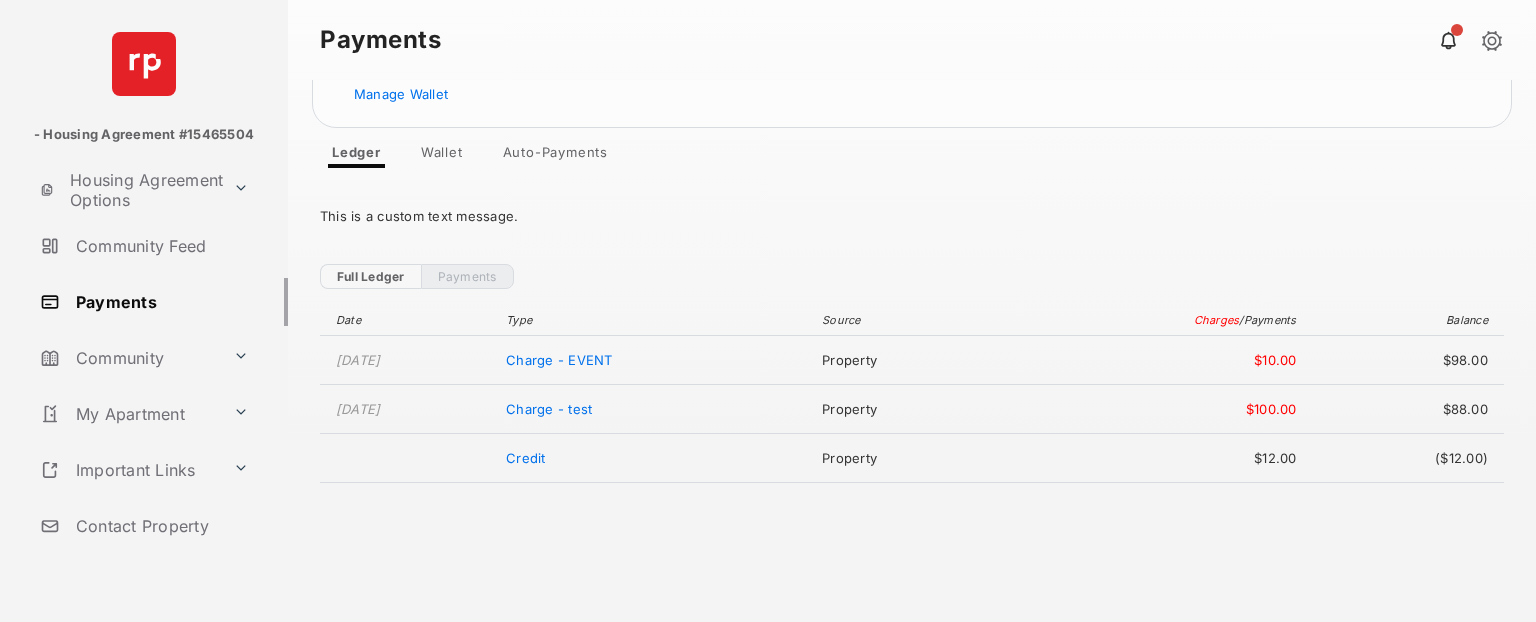 click on "Full Ledger" at bounding box center (370, 276) 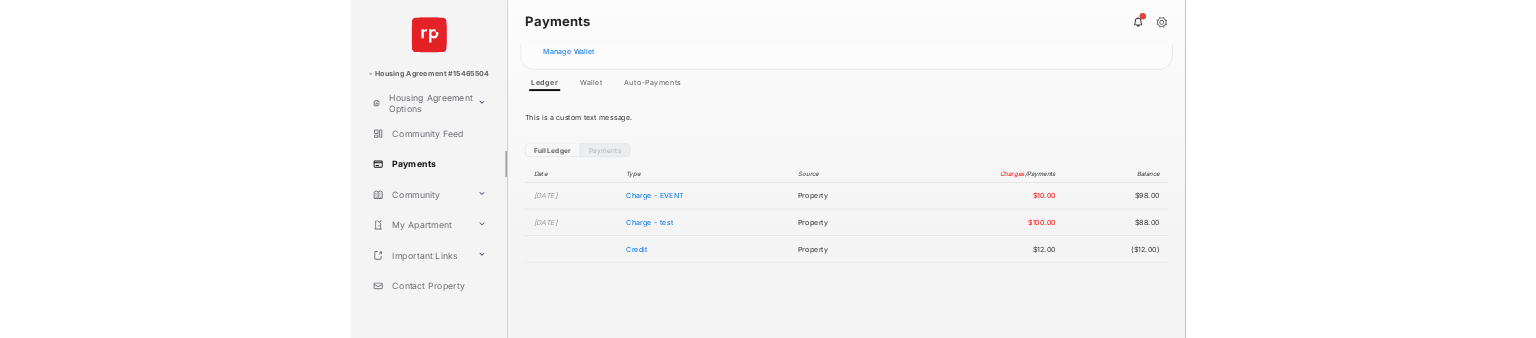 scroll, scrollTop: 0, scrollLeft: 0, axis: both 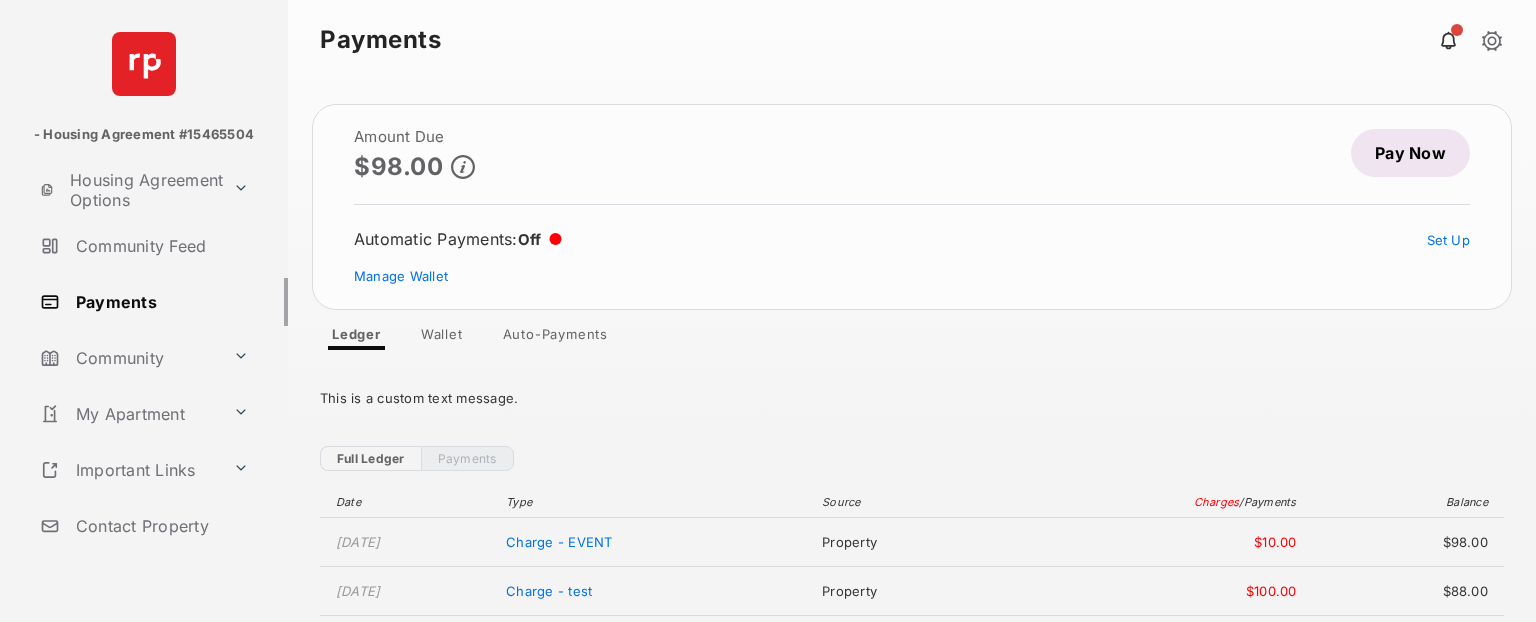 click on "Set Up" at bounding box center [1449, 240] 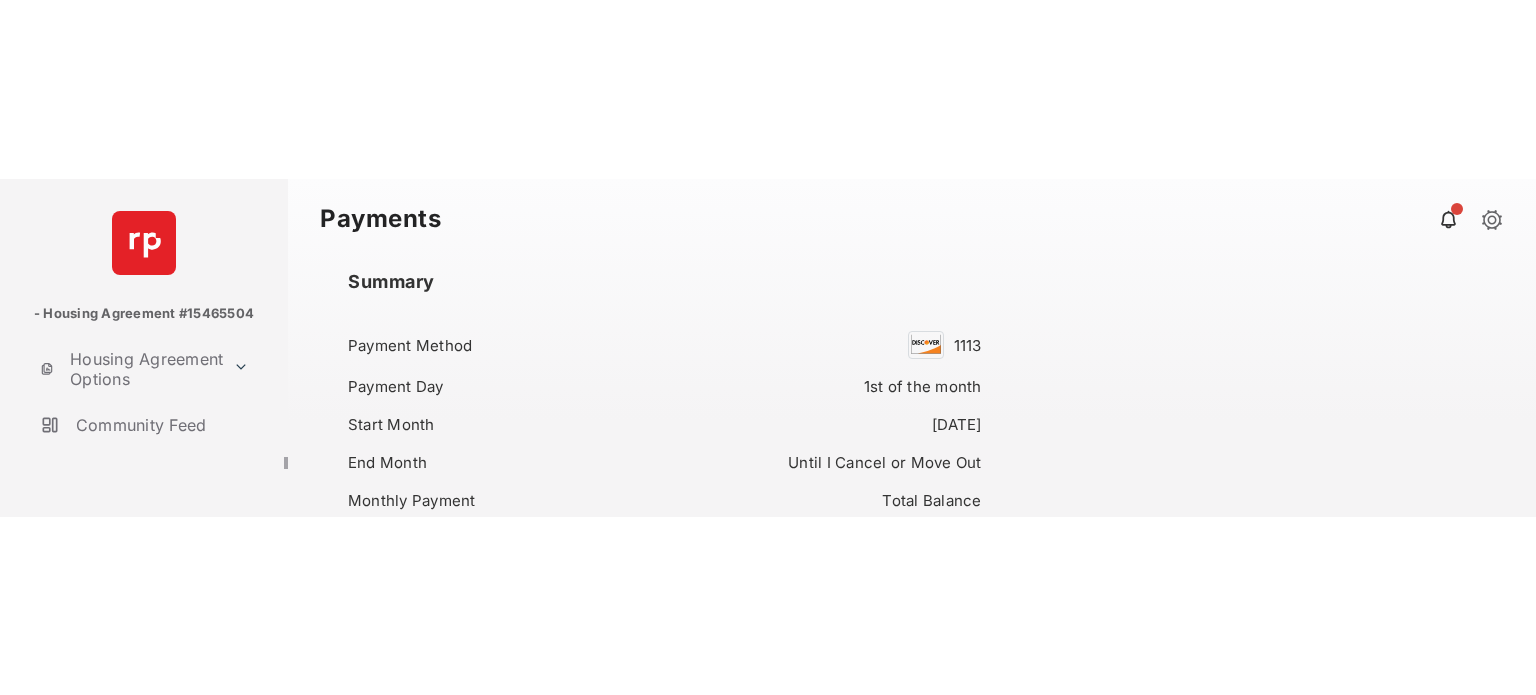 scroll, scrollTop: 544, scrollLeft: 0, axis: vertical 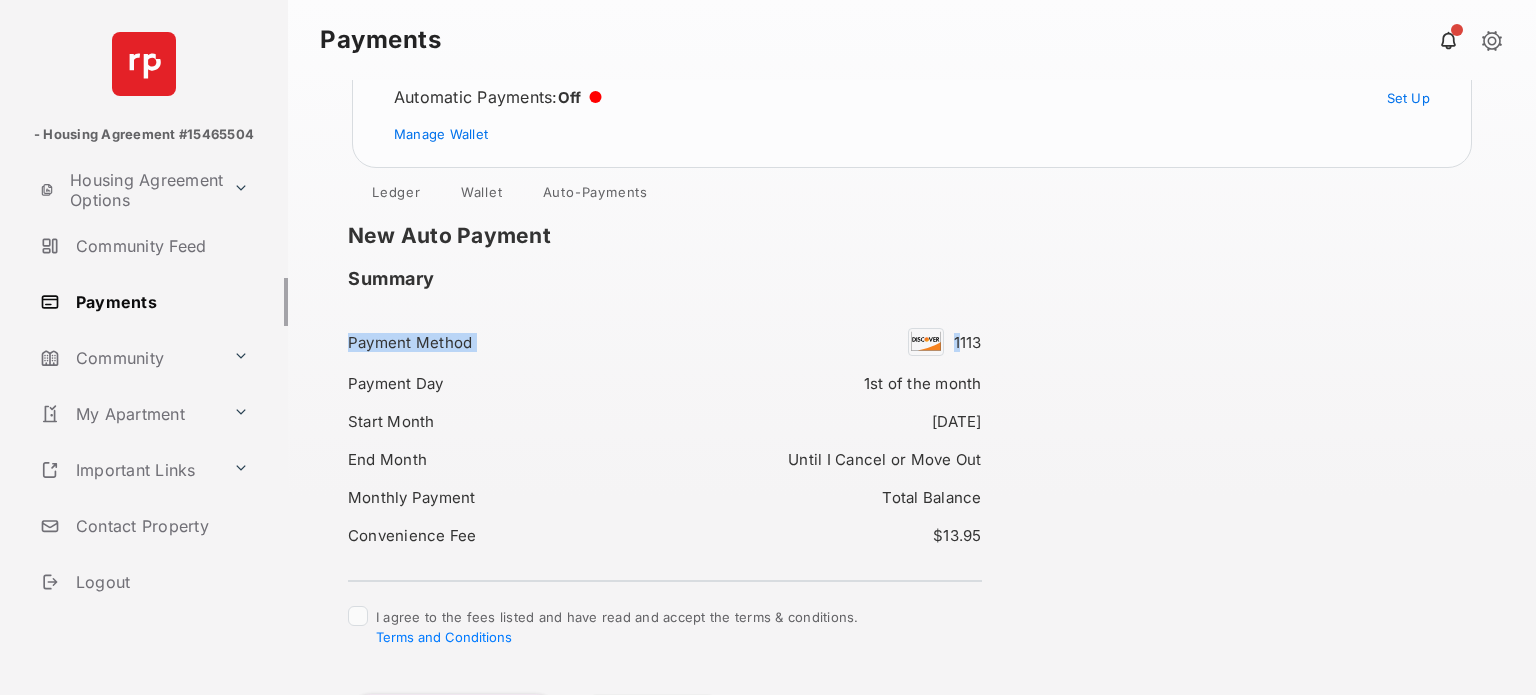 drag, startPoint x: 956, startPoint y: 343, endPoint x: 1008, endPoint y: 329, distance: 53.851646 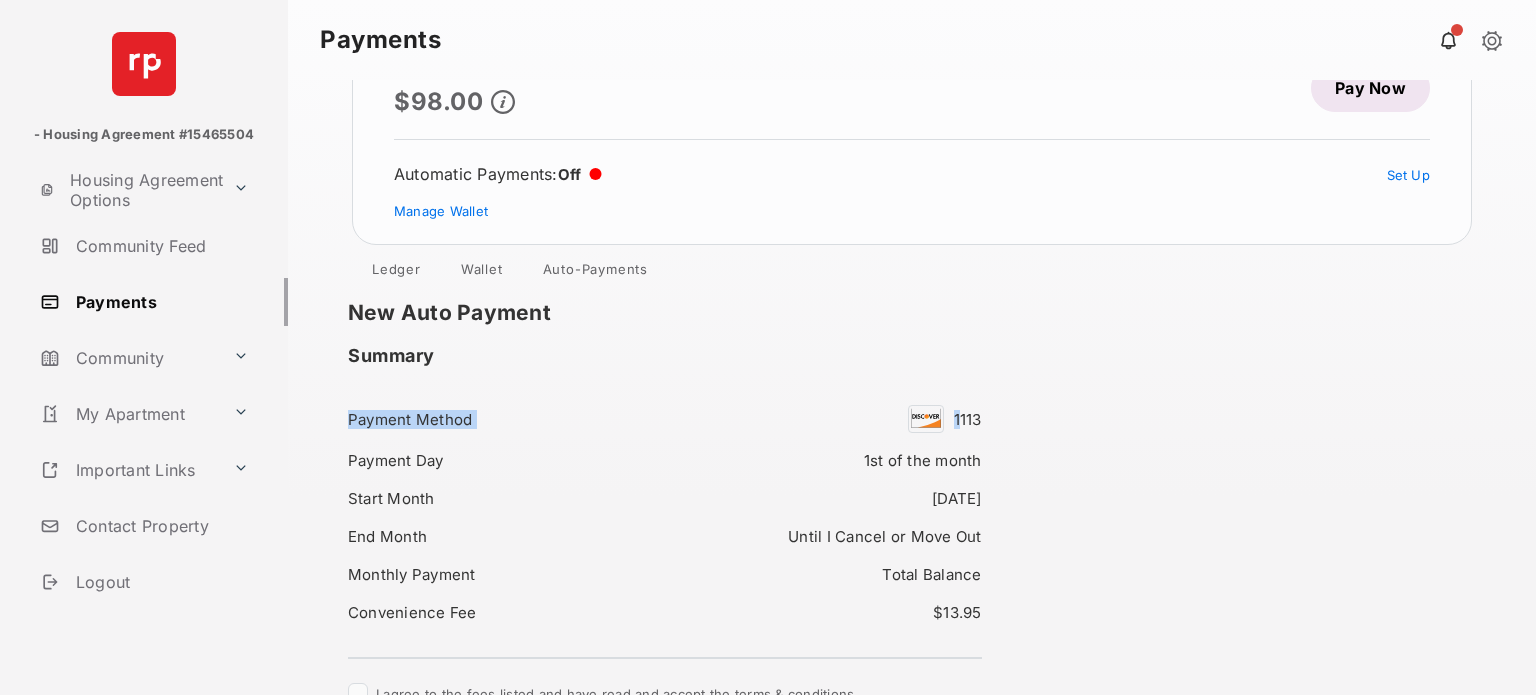 scroll, scrollTop: 68, scrollLeft: 0, axis: vertical 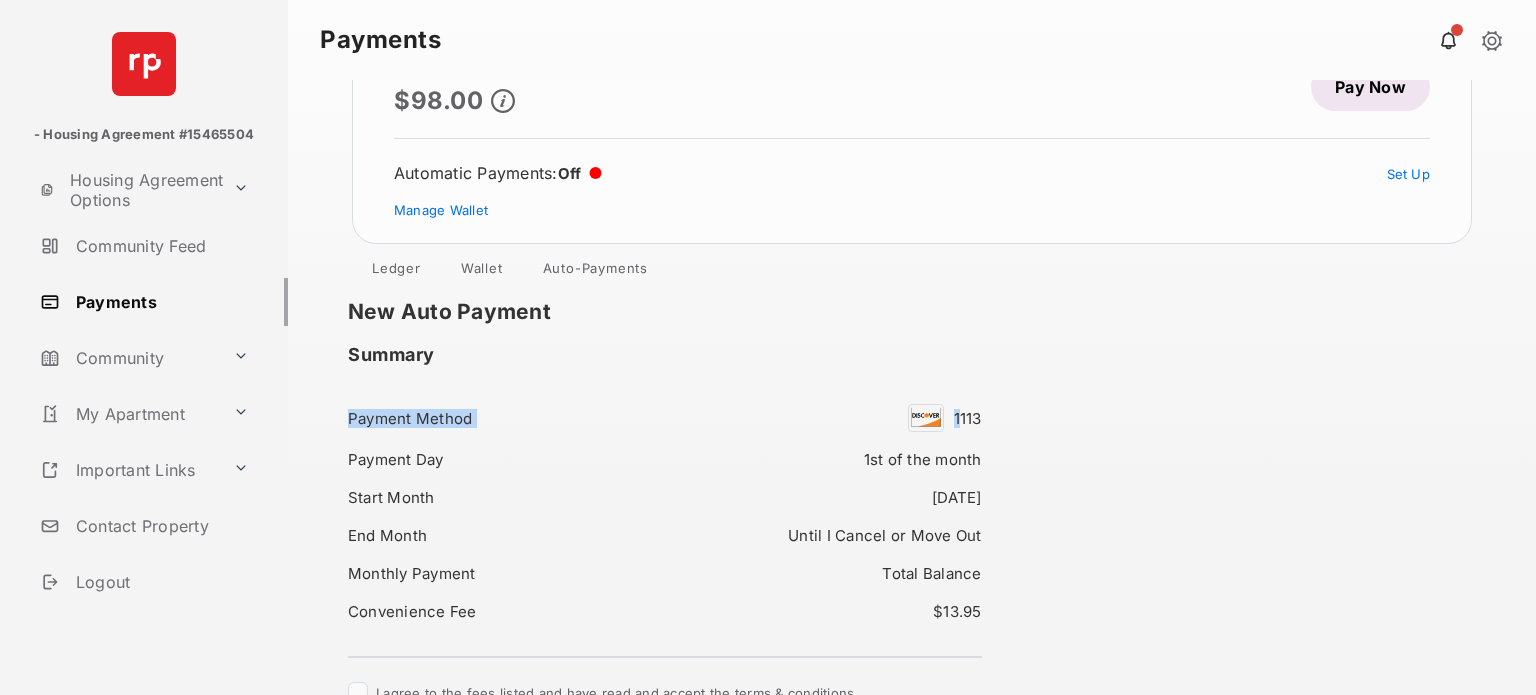 click on "Payment Method" at bounding box center (500, 418) 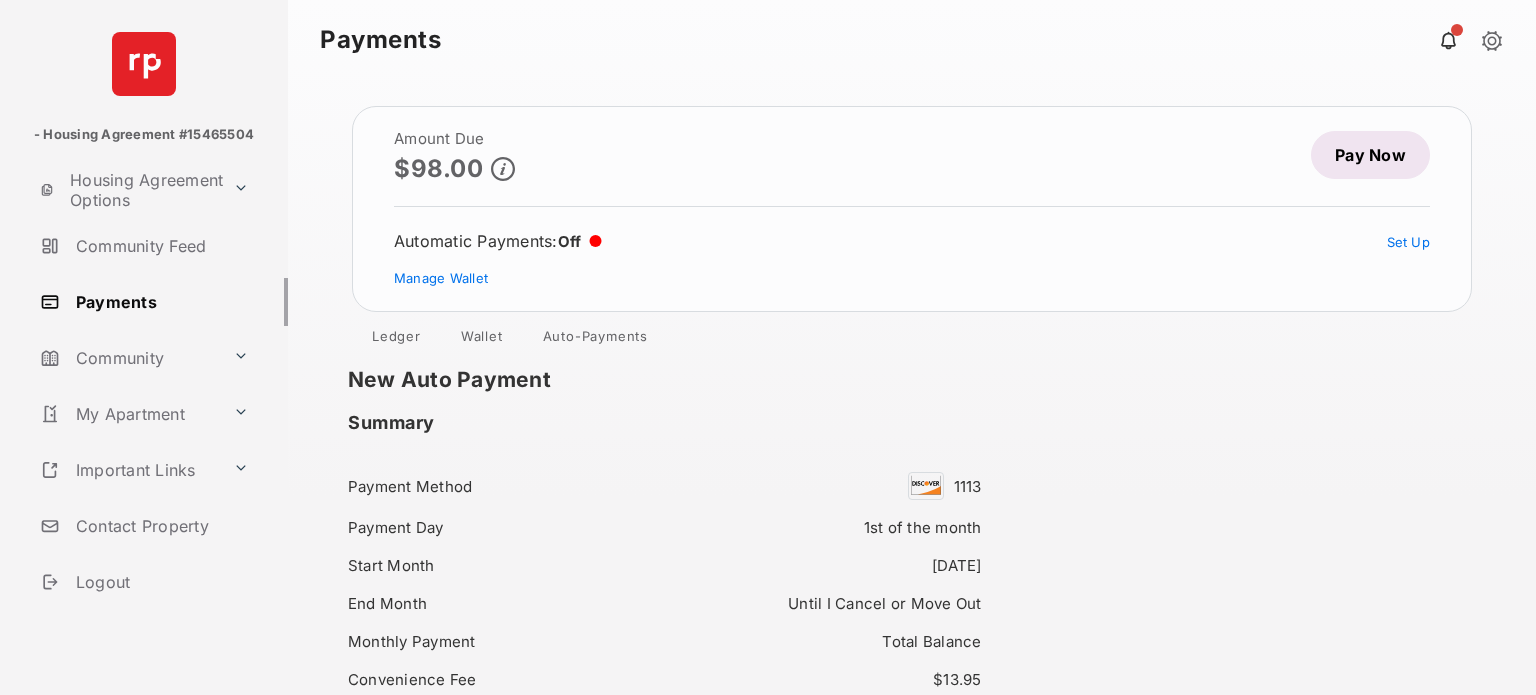 scroll, scrollTop: 187, scrollLeft: 0, axis: vertical 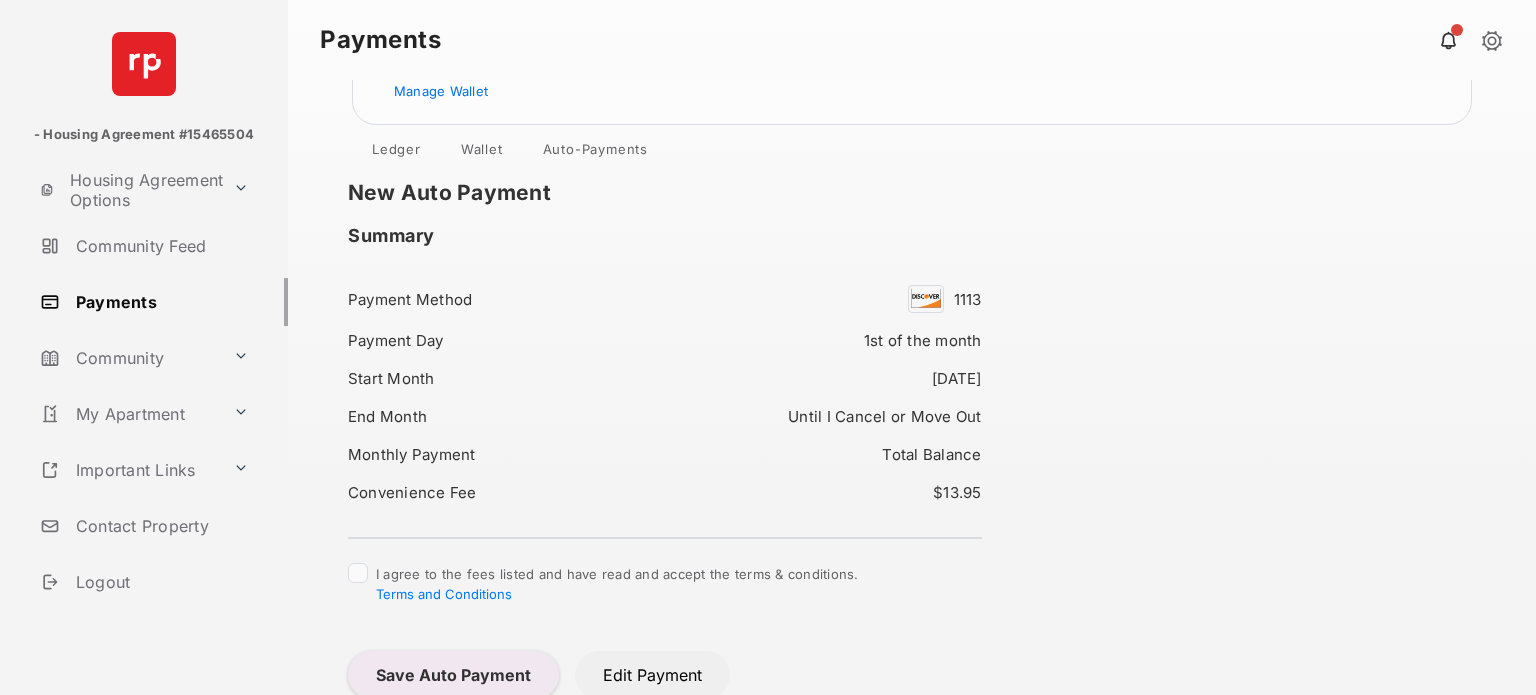 click on "Payments" at bounding box center (160, 302) 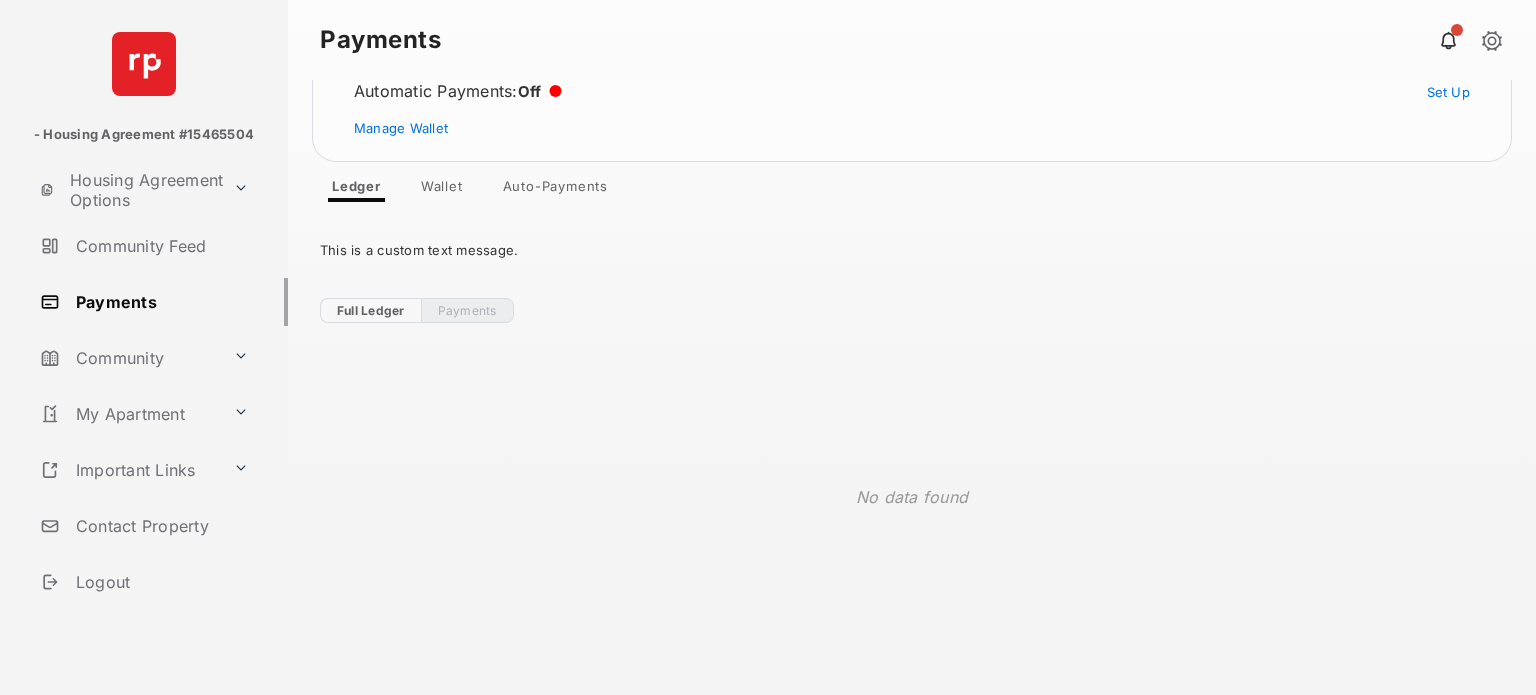 scroll, scrollTop: 146, scrollLeft: 0, axis: vertical 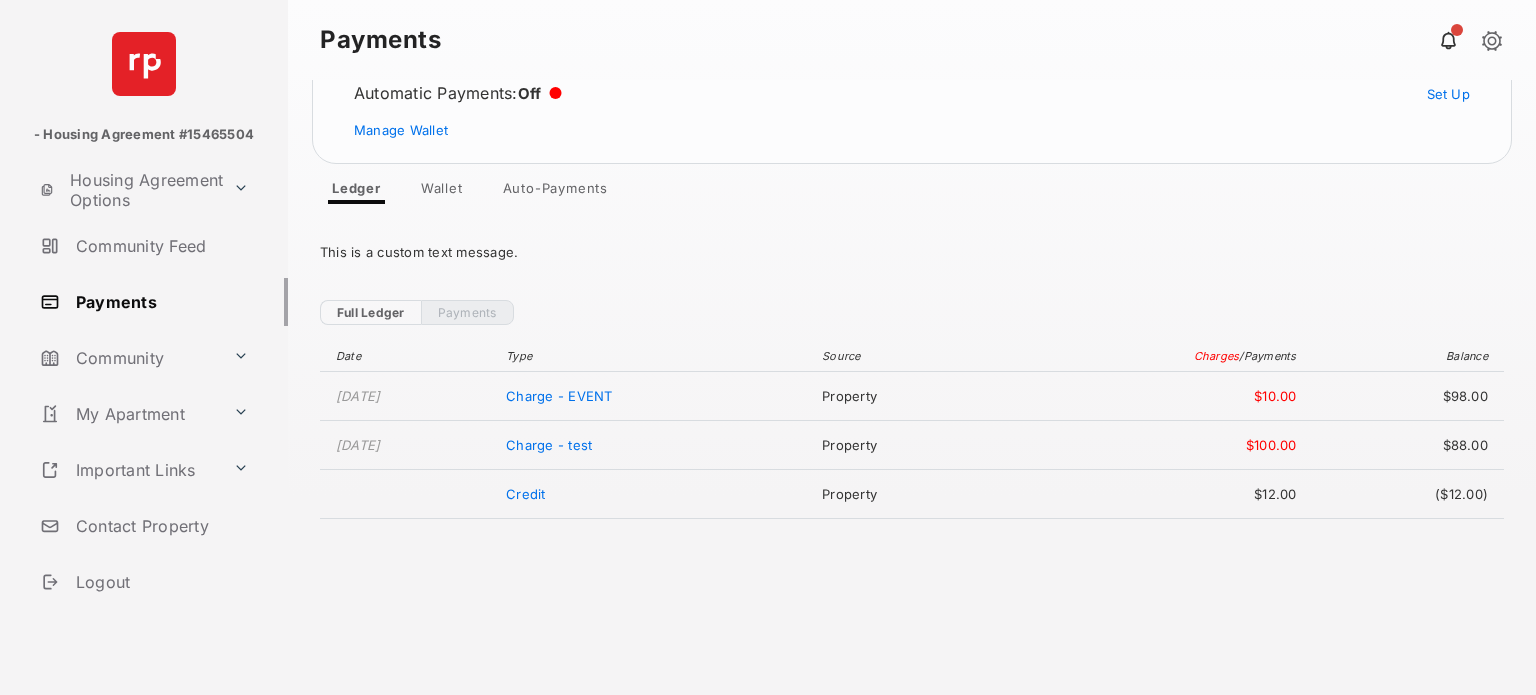 click on "Auto-Payments" at bounding box center (555, 192) 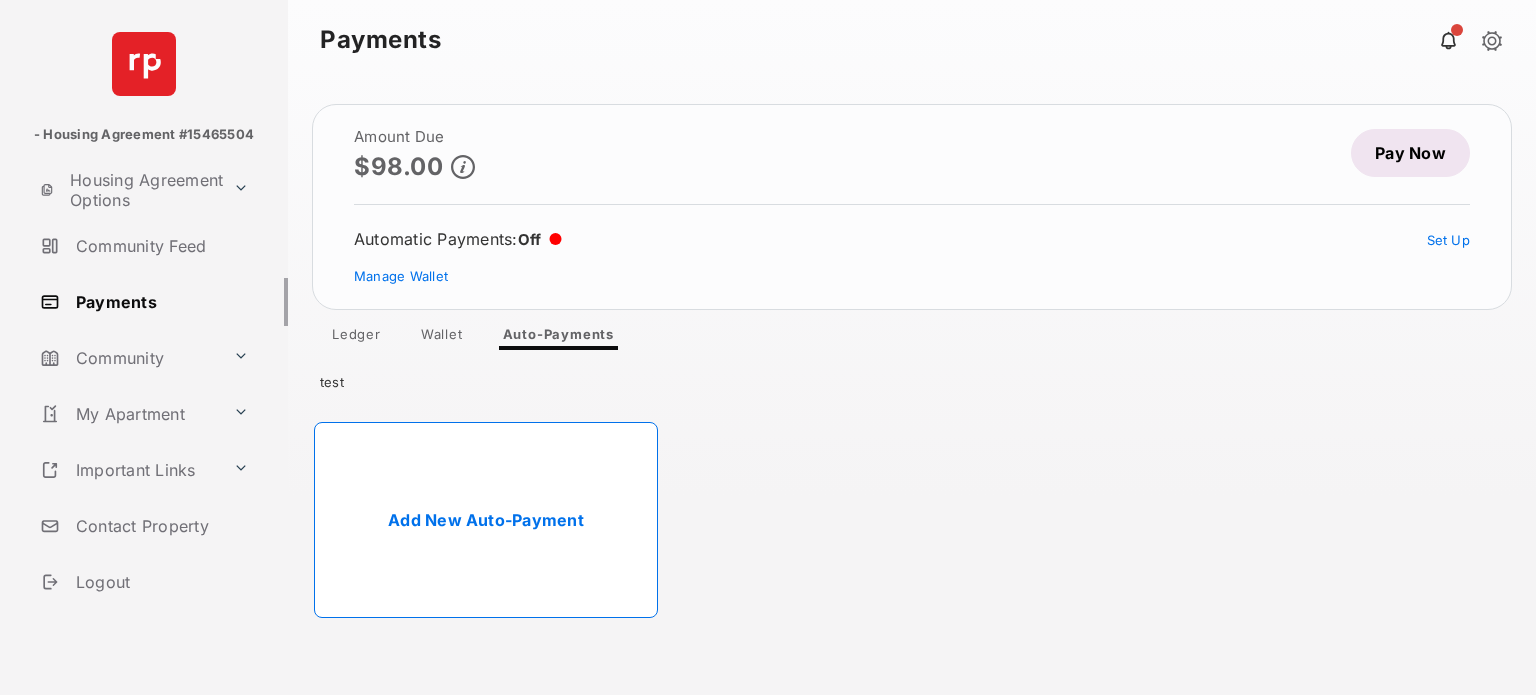 click on "Add New Auto-Payment" at bounding box center (486, 520) 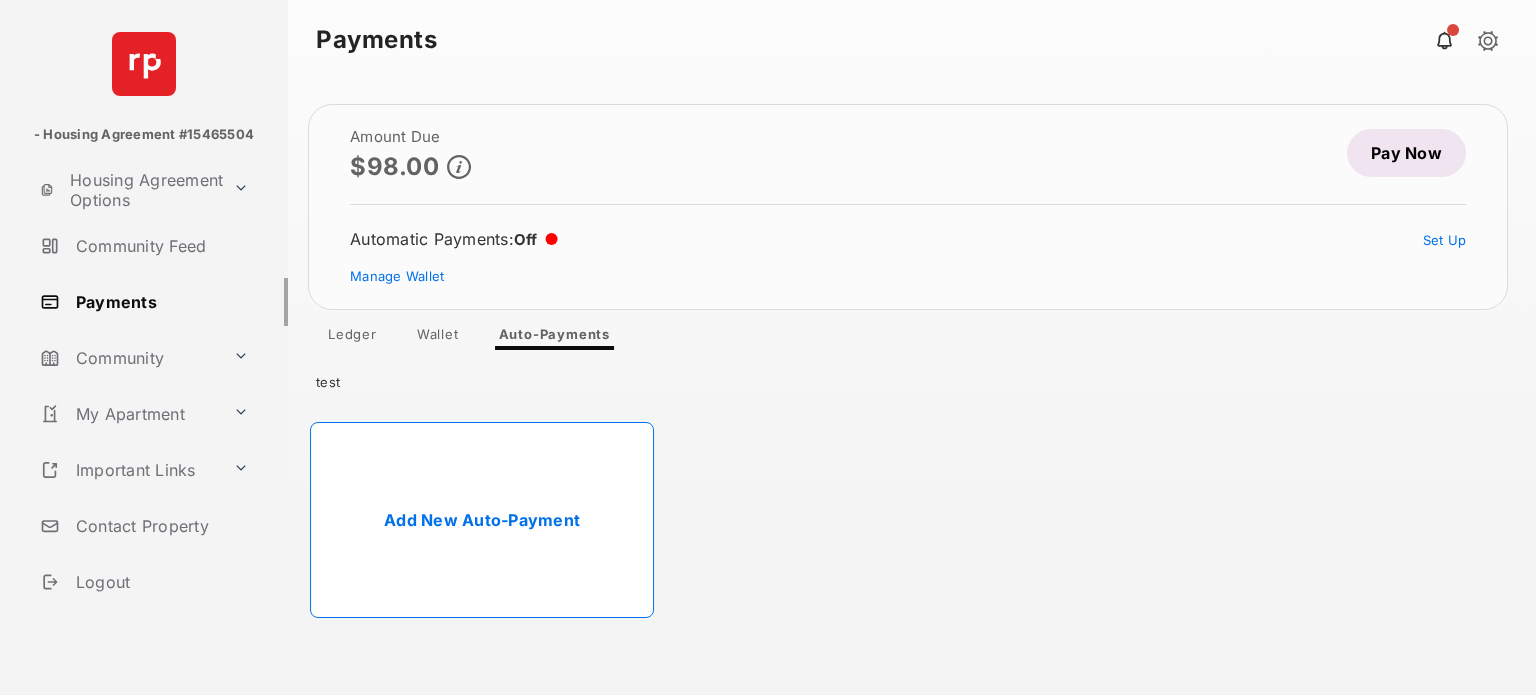select on "**********" 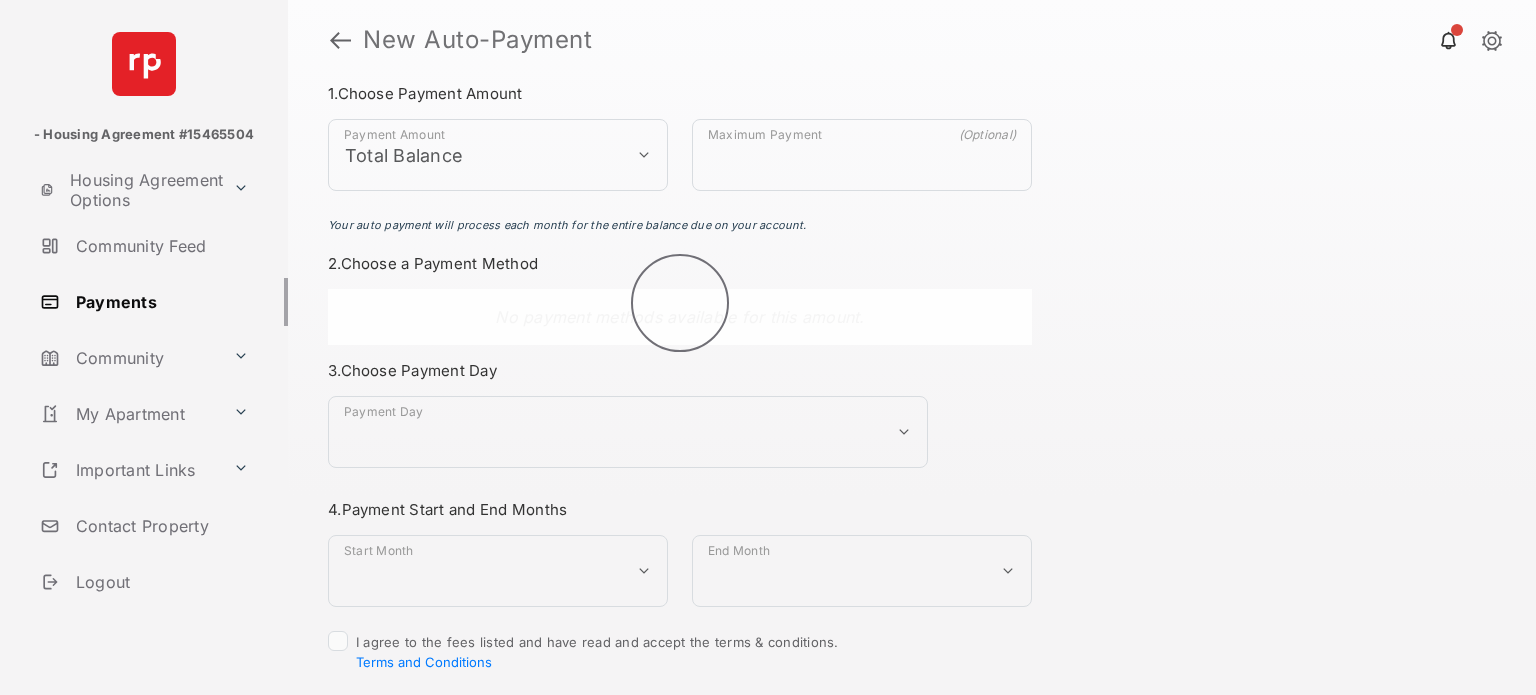 scroll, scrollTop: 237, scrollLeft: 0, axis: vertical 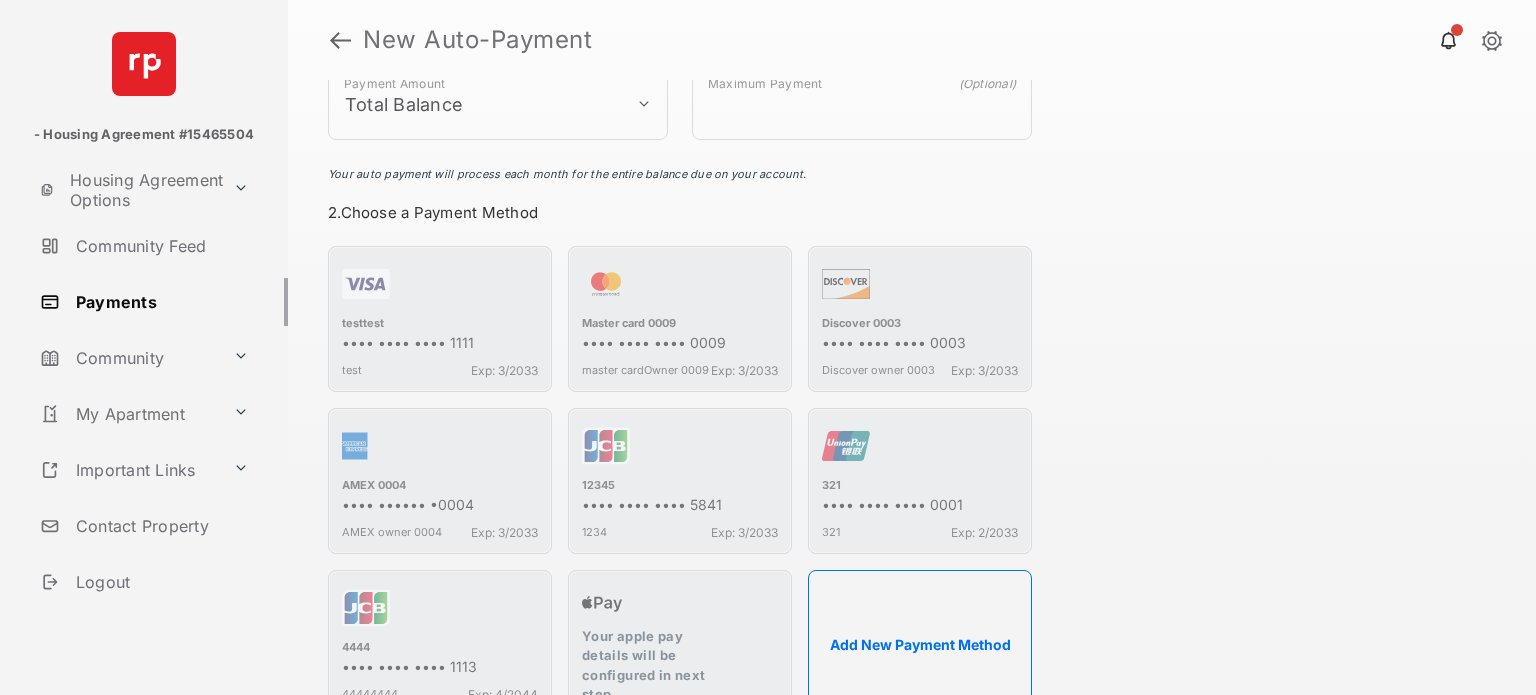 click on "**********" at bounding box center [912, 590] 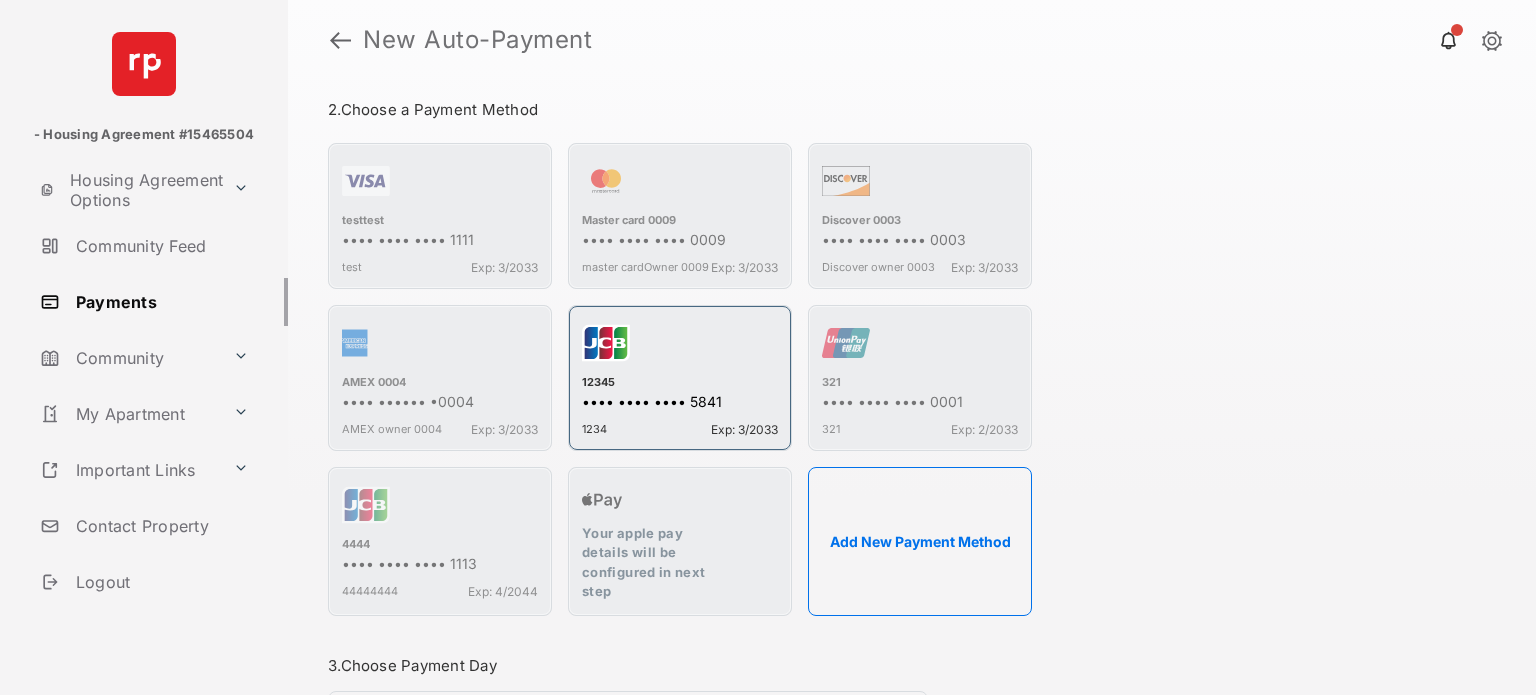 scroll, scrollTop: 341, scrollLeft: 0, axis: vertical 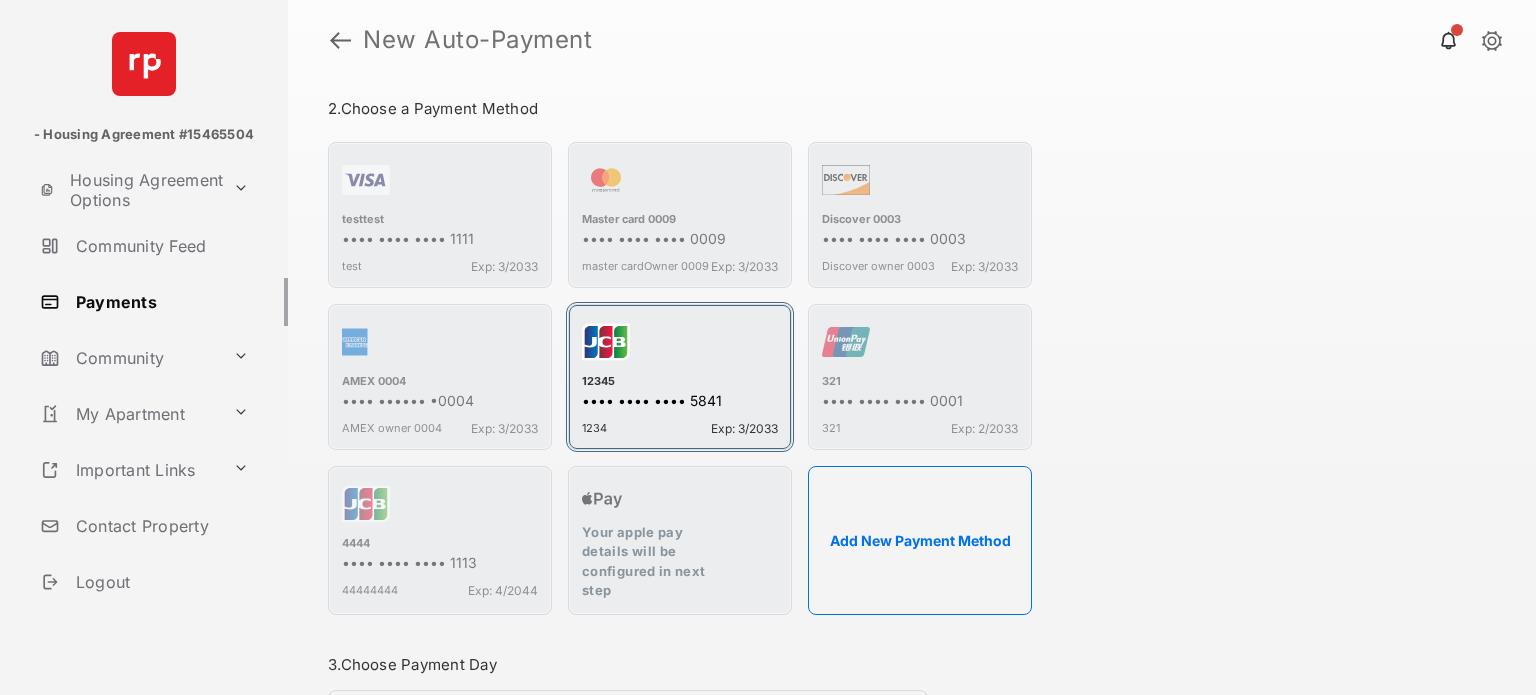 click at bounding box center [680, 346] 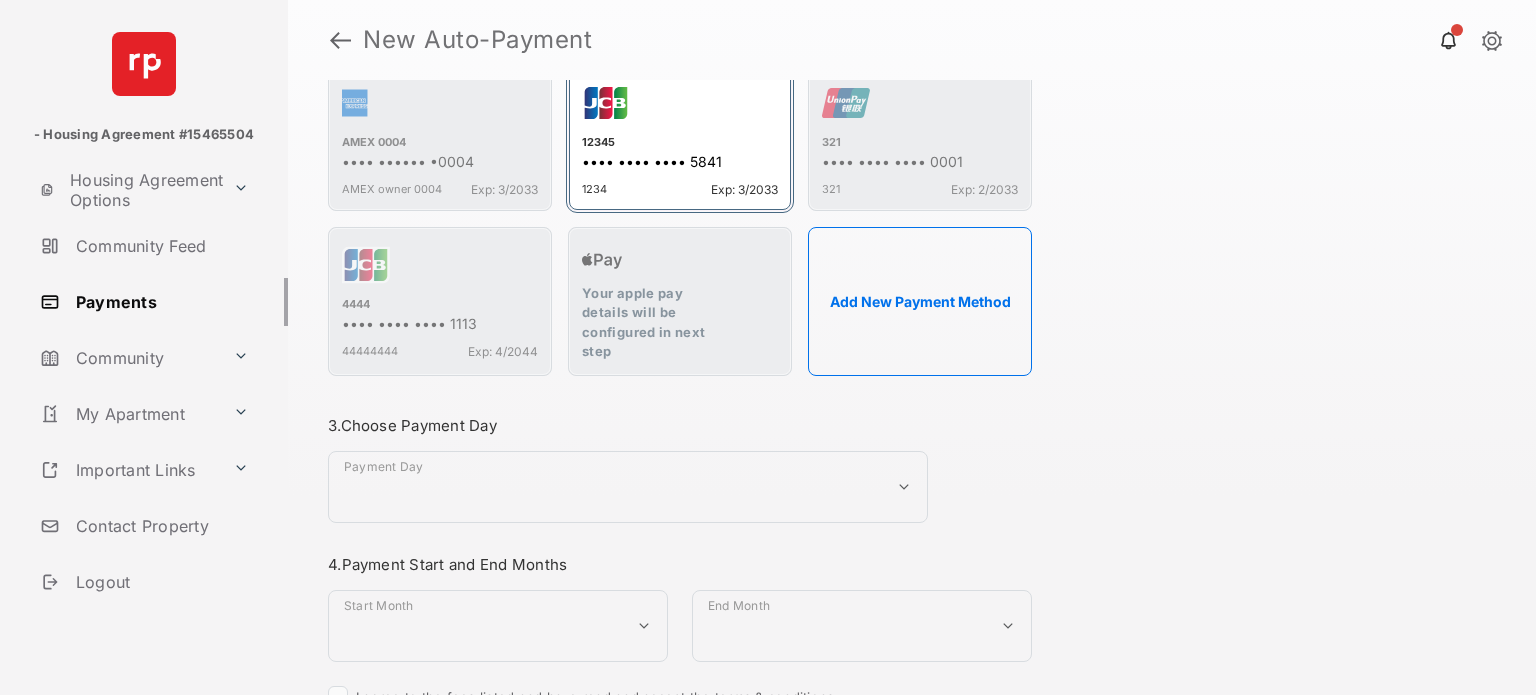 scroll, scrollTop: 608, scrollLeft: 0, axis: vertical 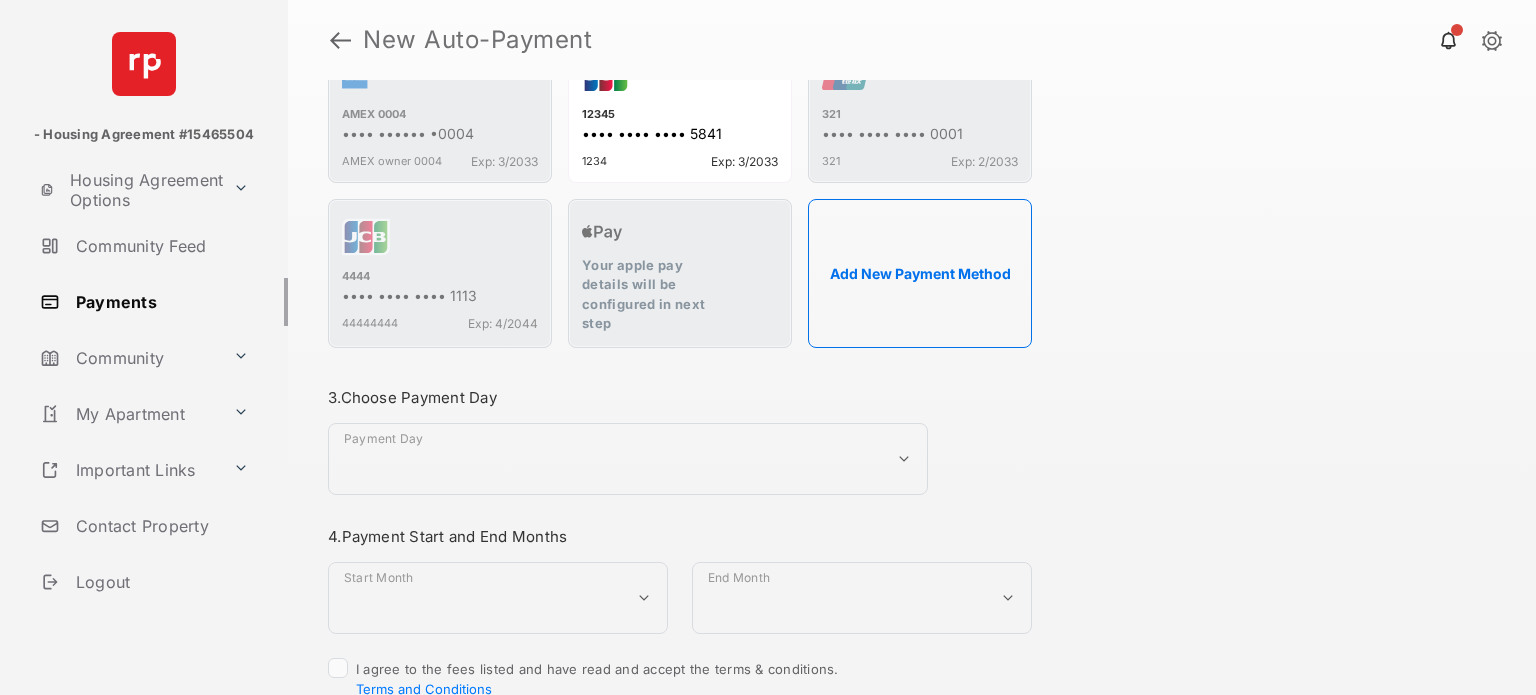 click on "**********" at bounding box center (628, 459) 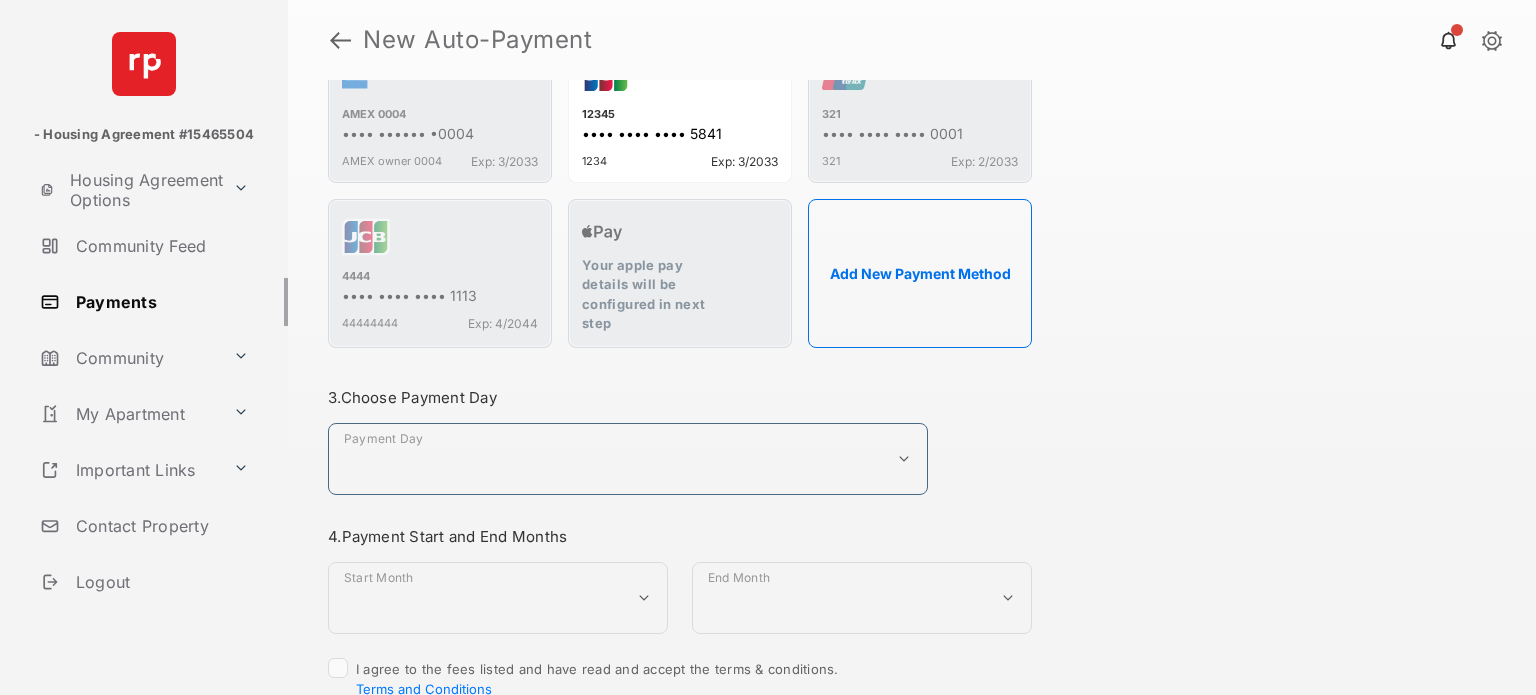 select on "**" 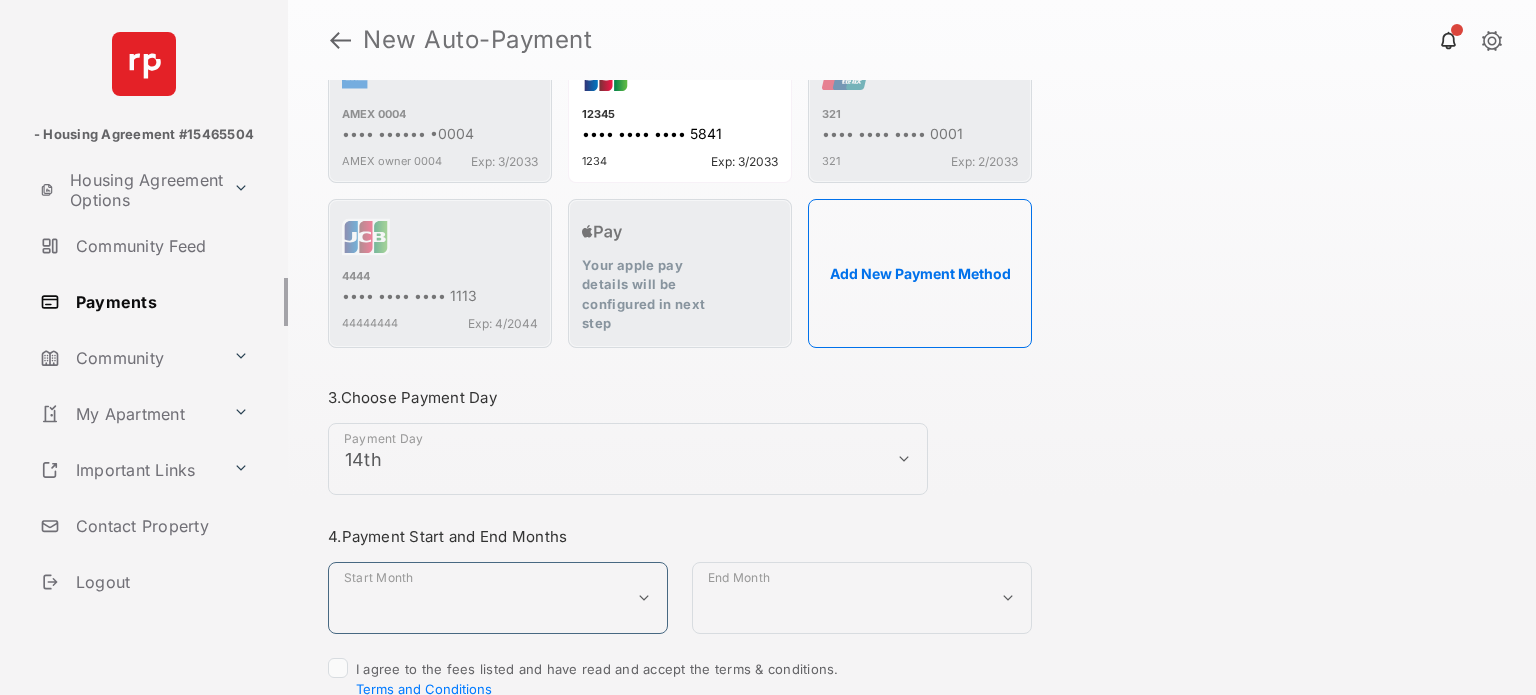click on "**********" at bounding box center (498, 598) 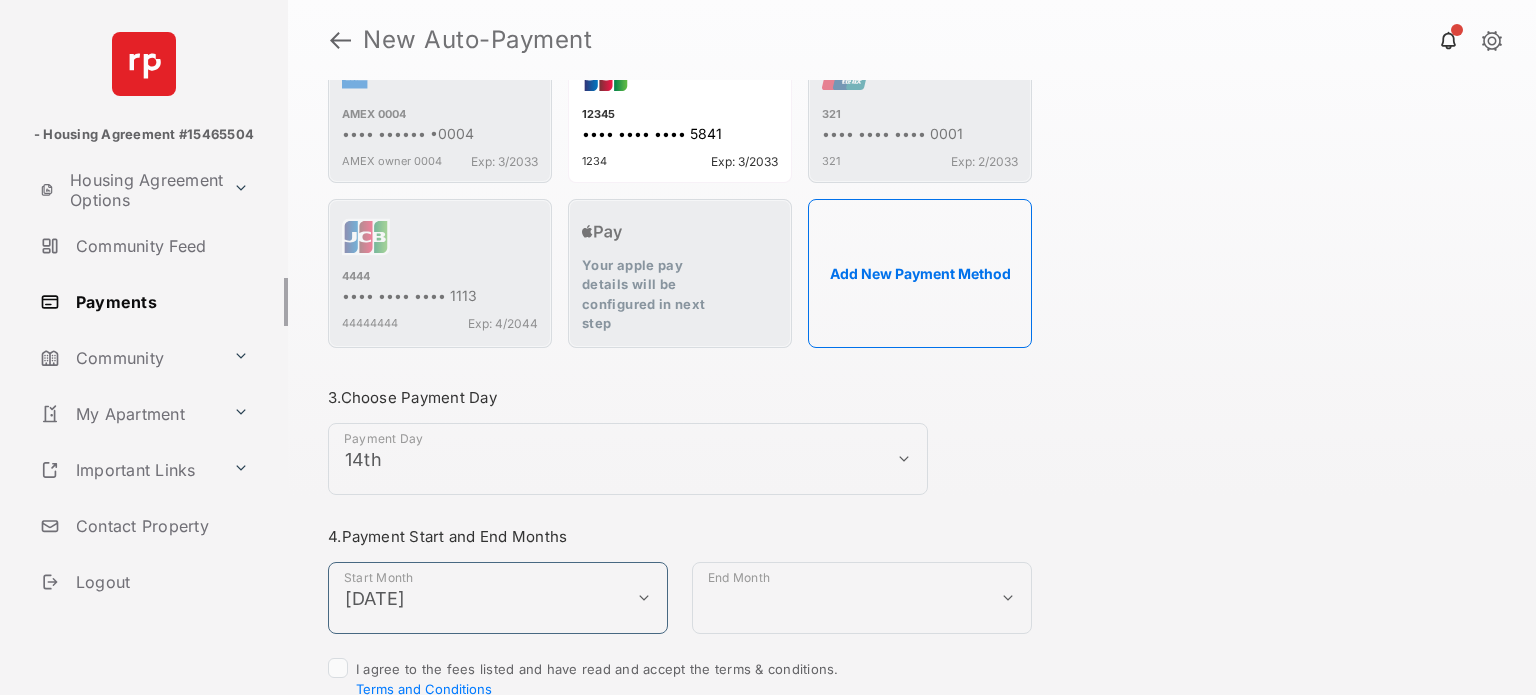 click on "**********" at bounding box center [862, 598] 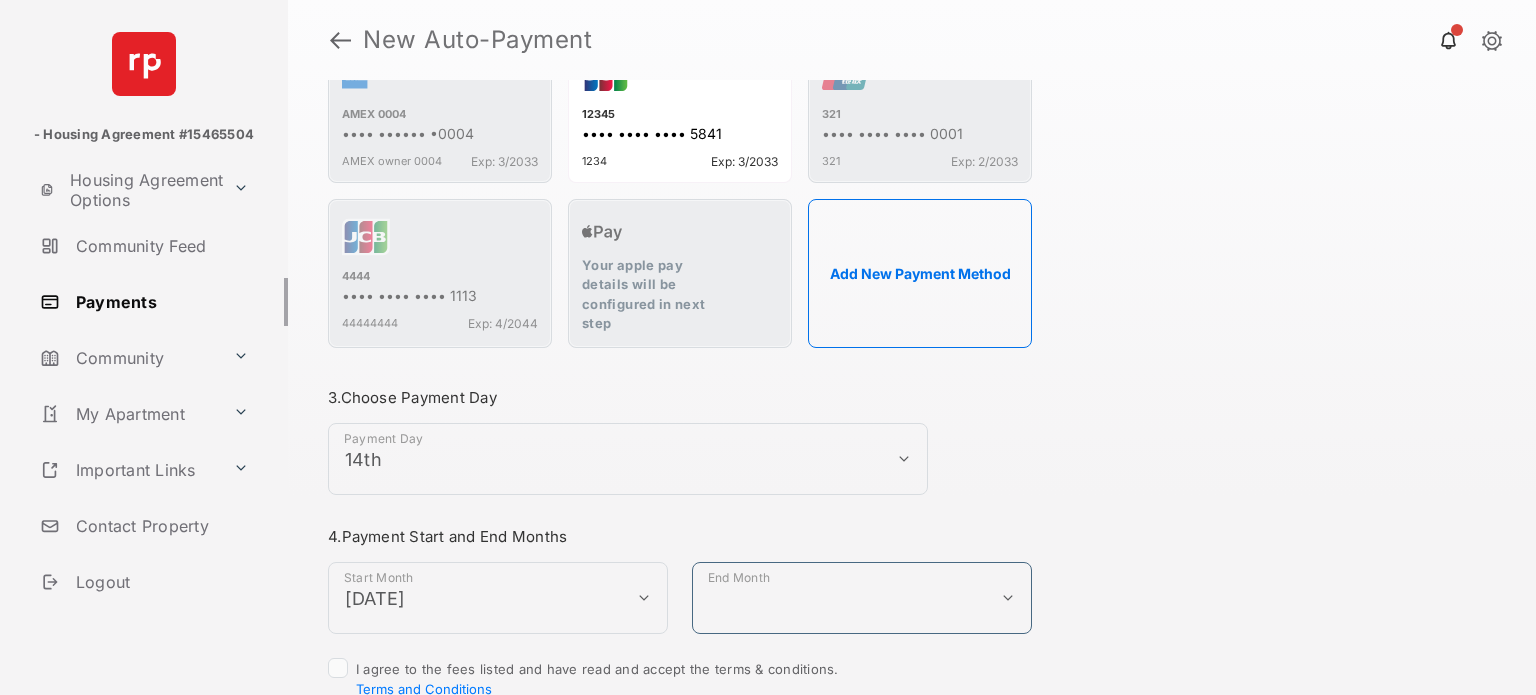 select on "**********" 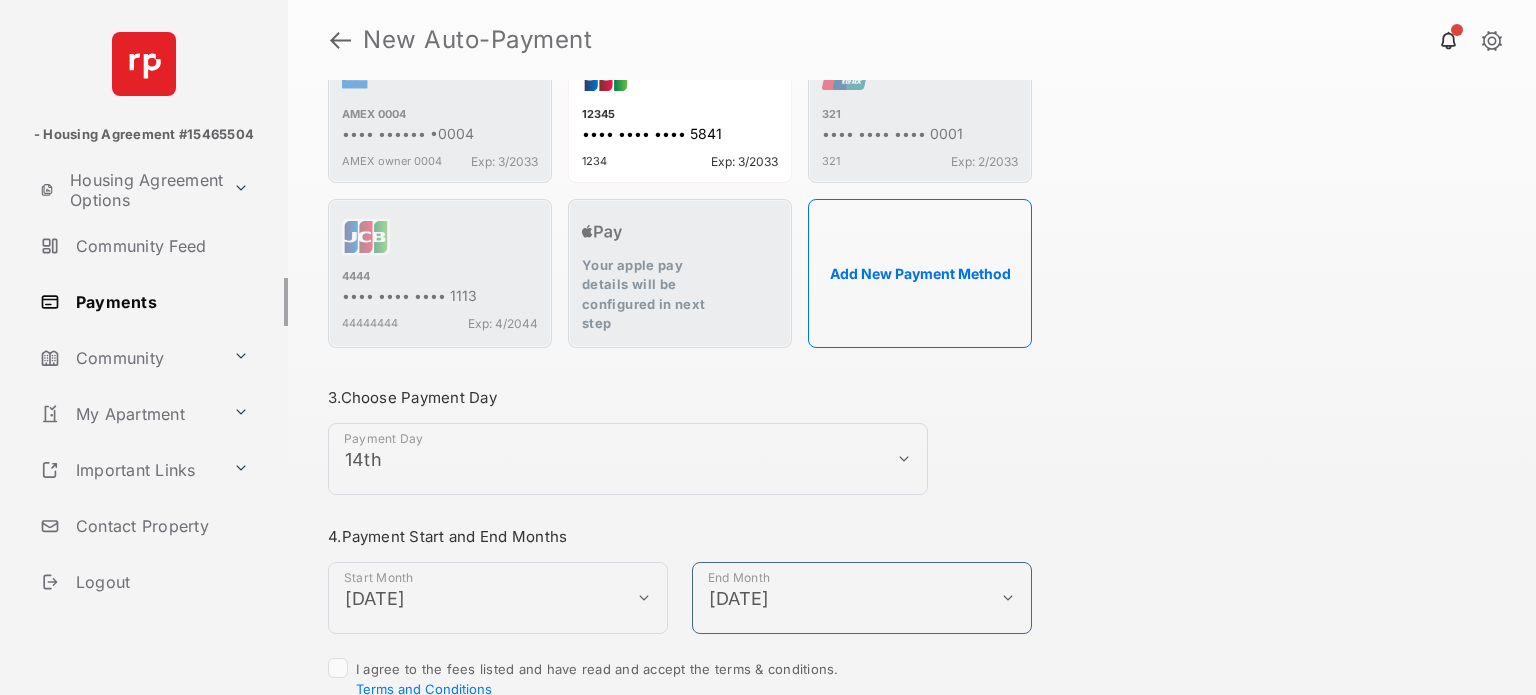 scroll, scrollTop: 677, scrollLeft: 0, axis: vertical 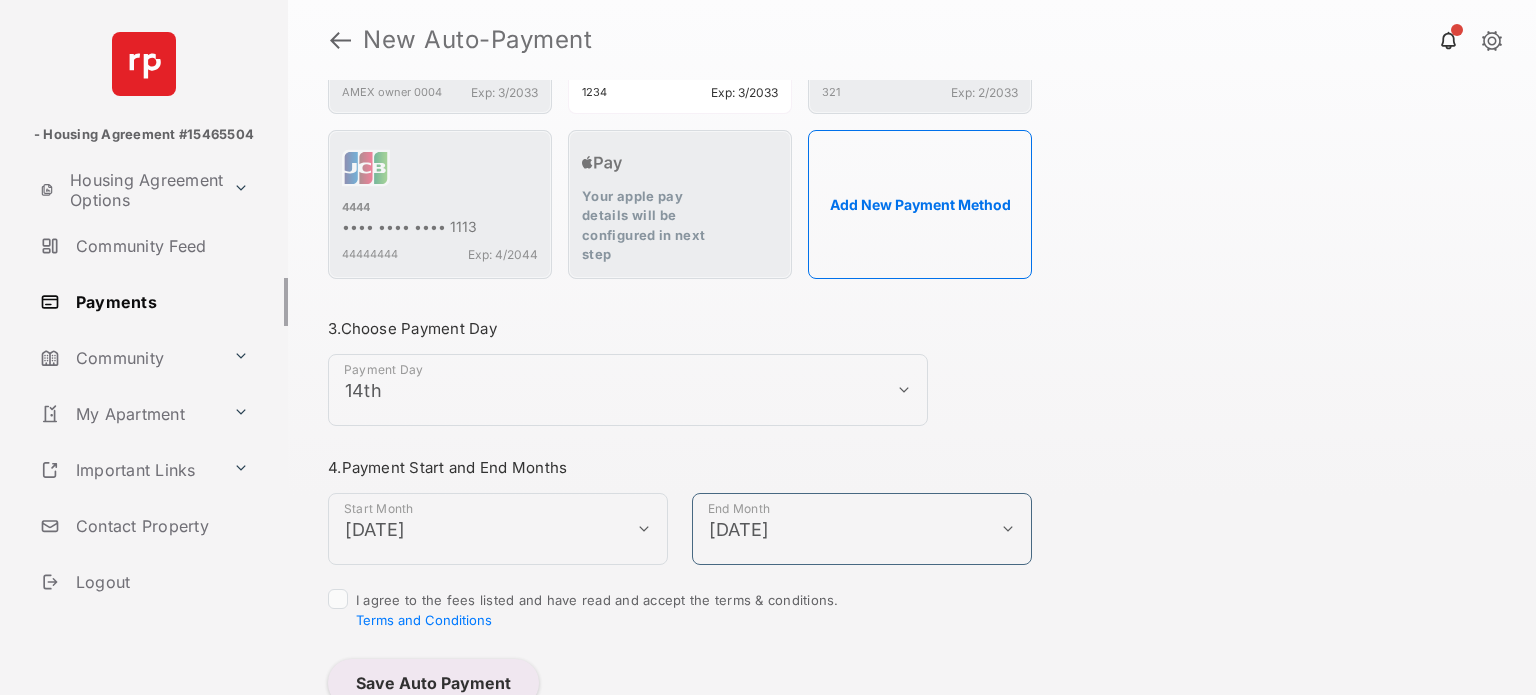 click on "I agree to the fees listed and have read and accept the terms & conditions. Terms and Conditions" at bounding box center [597, 610] 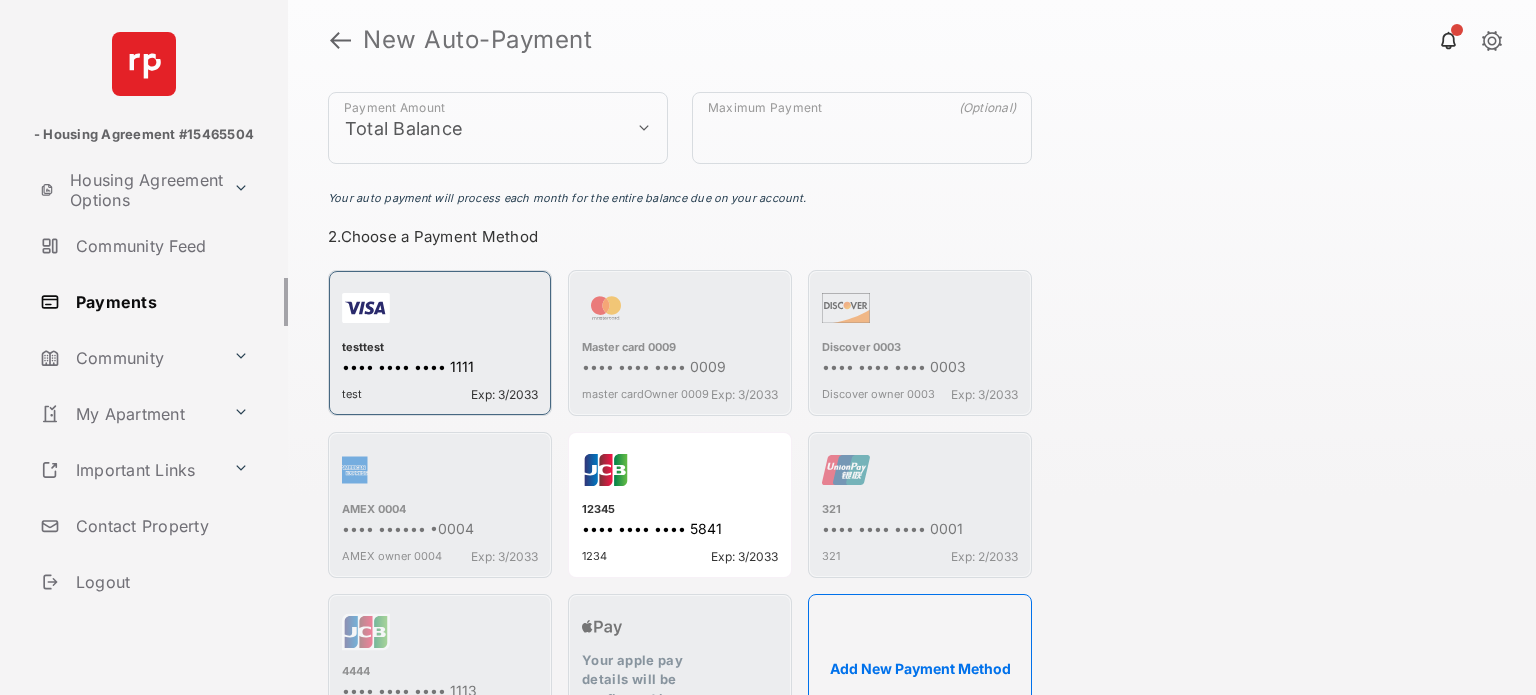 scroll, scrollTop: 201, scrollLeft: 0, axis: vertical 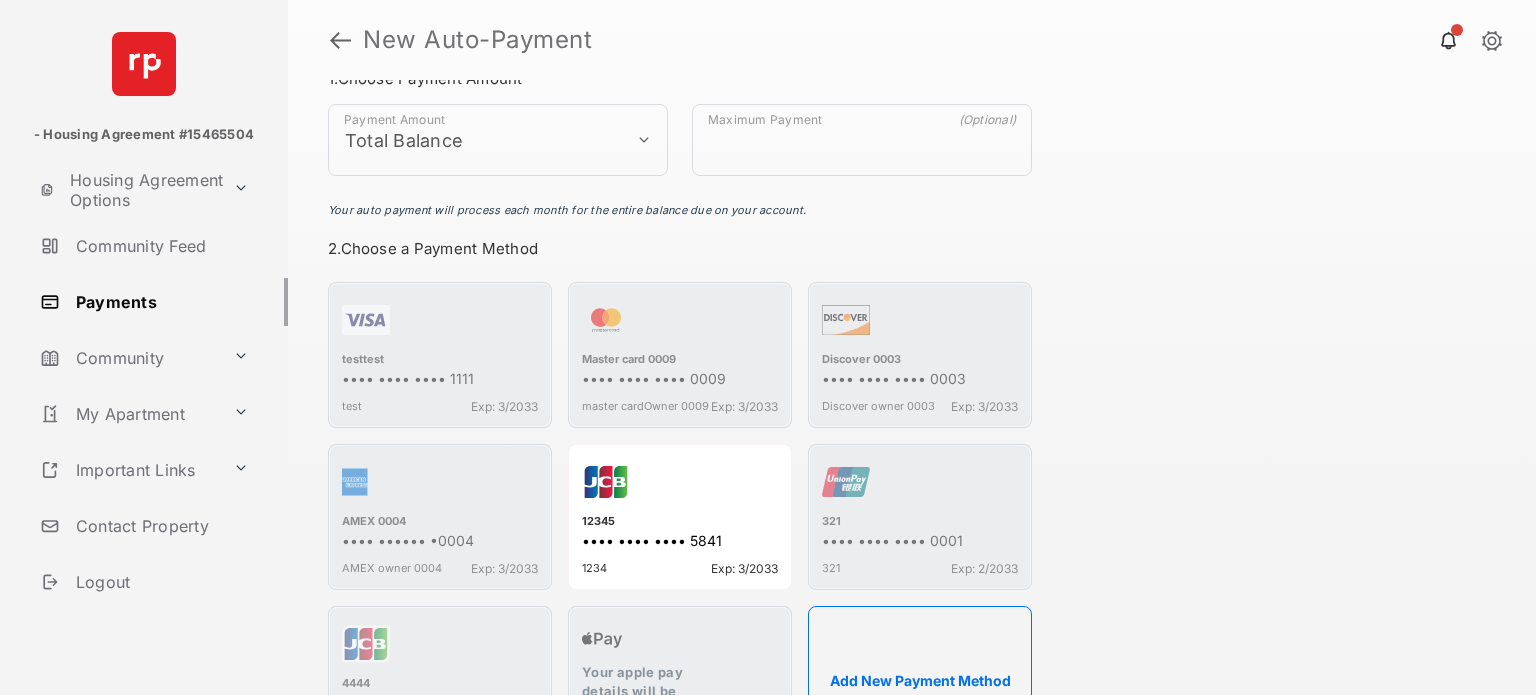 click on "**********" at bounding box center [498, 140] 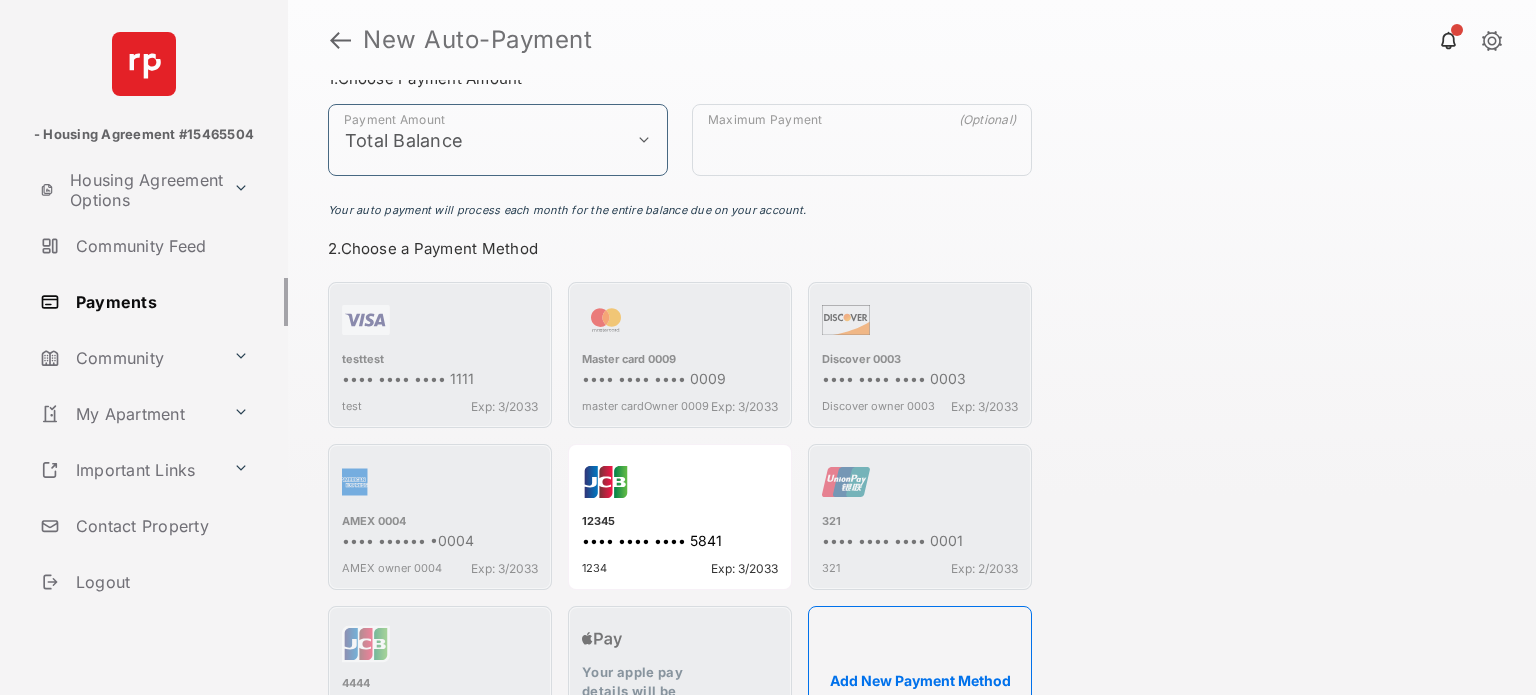 click on "**********" at bounding box center [498, 140] 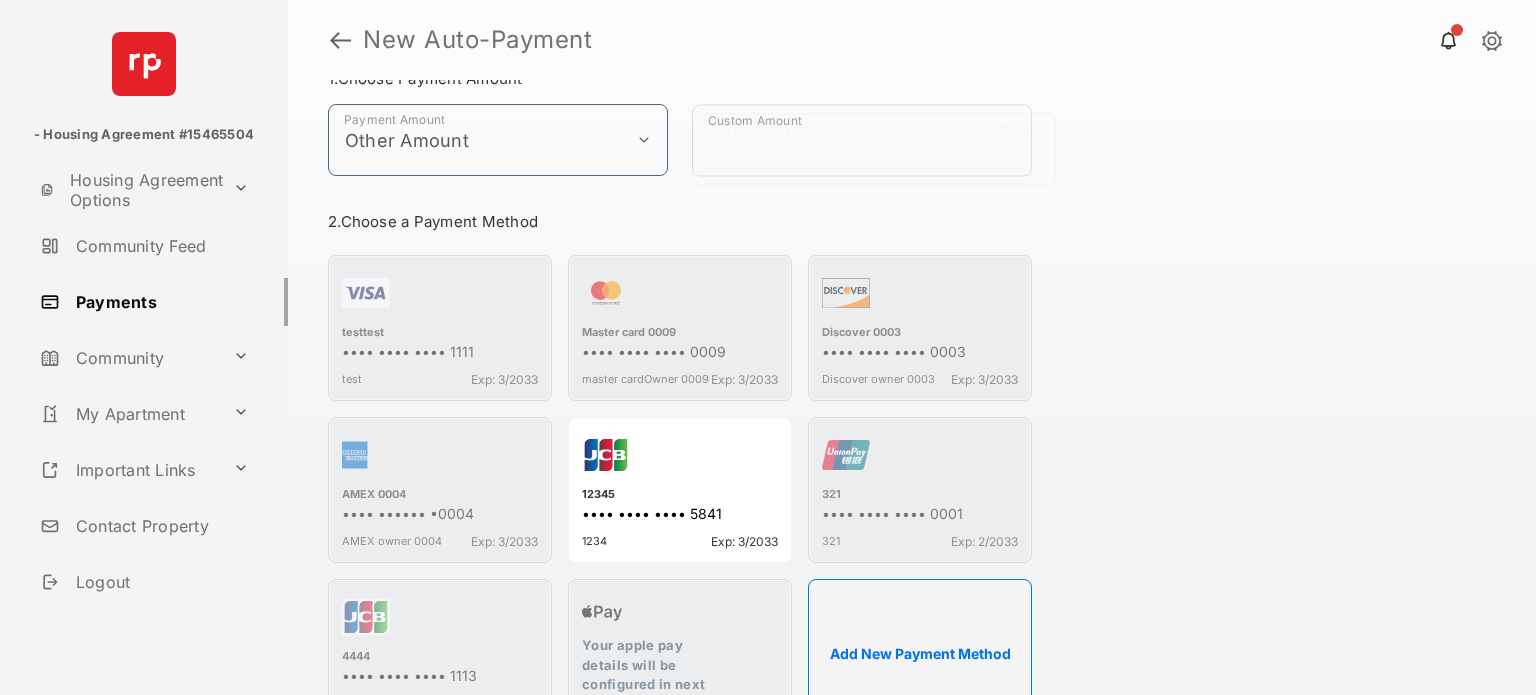 click on "Maximum Payment" at bounding box center [874, 149] 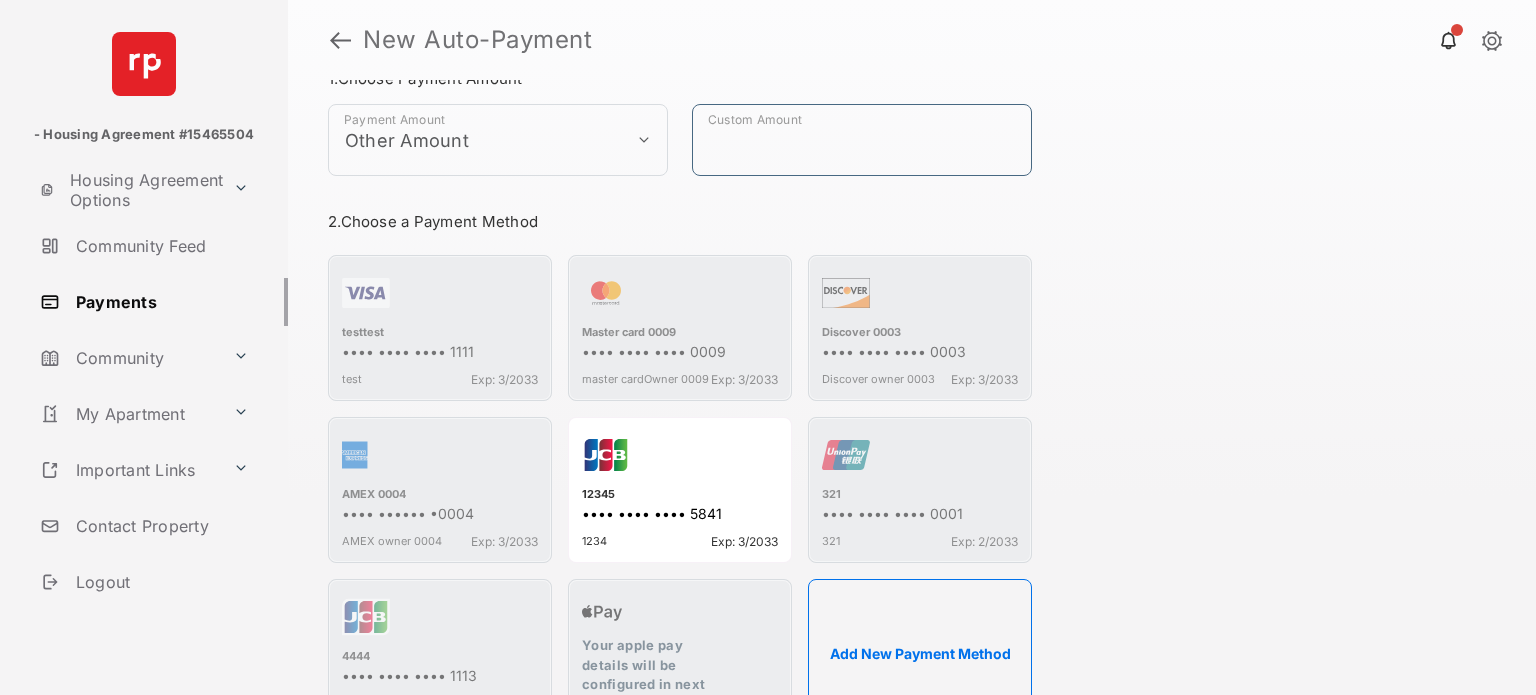 click on "Custom Amount" at bounding box center (862, 140) 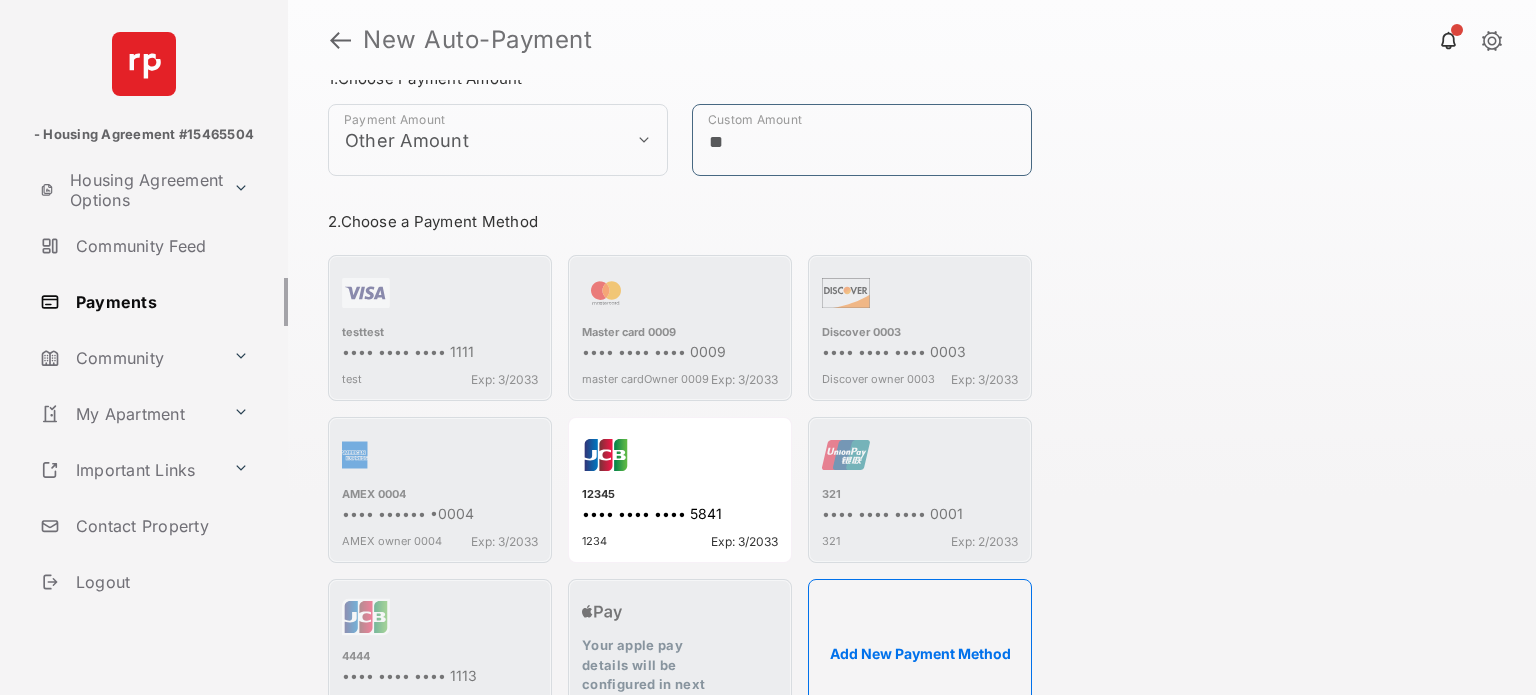 click on "**" at bounding box center (862, 140) 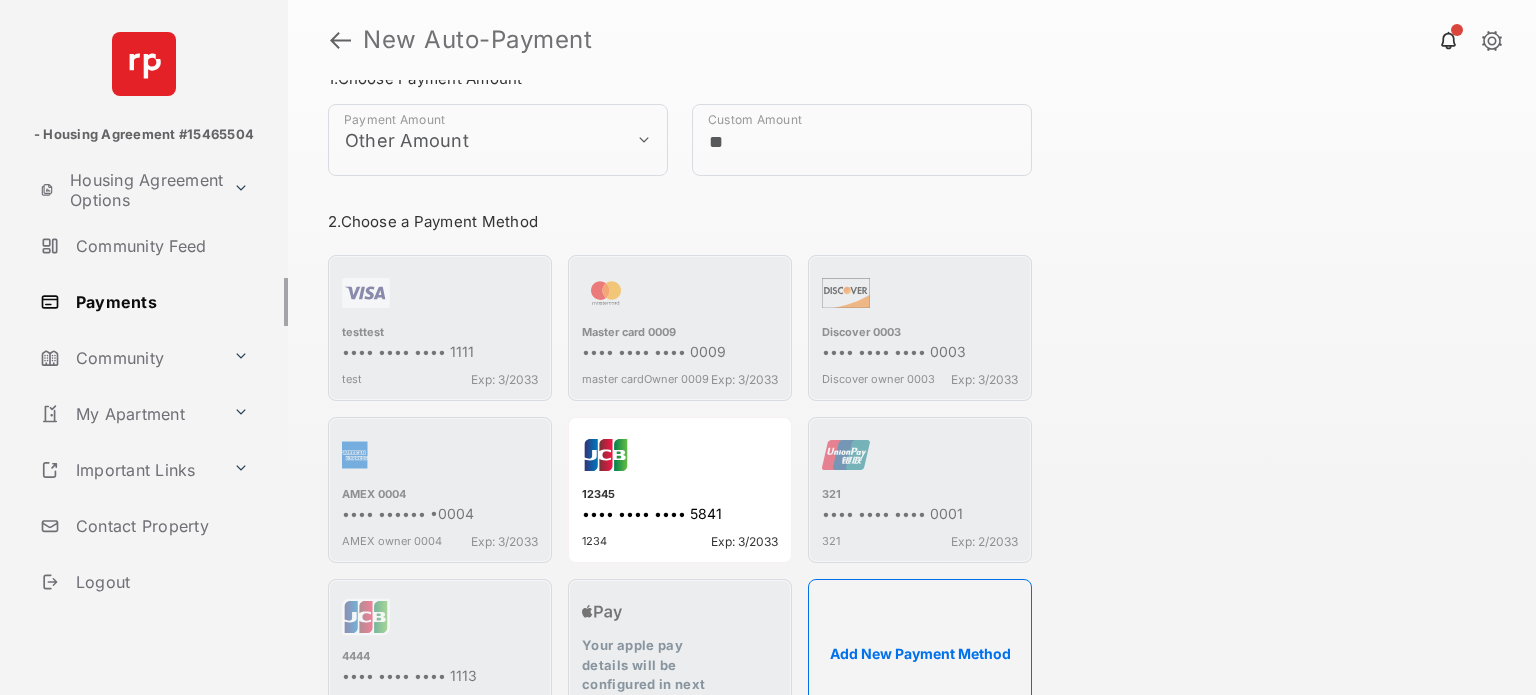 click on "2.  Choose a Payment Method" 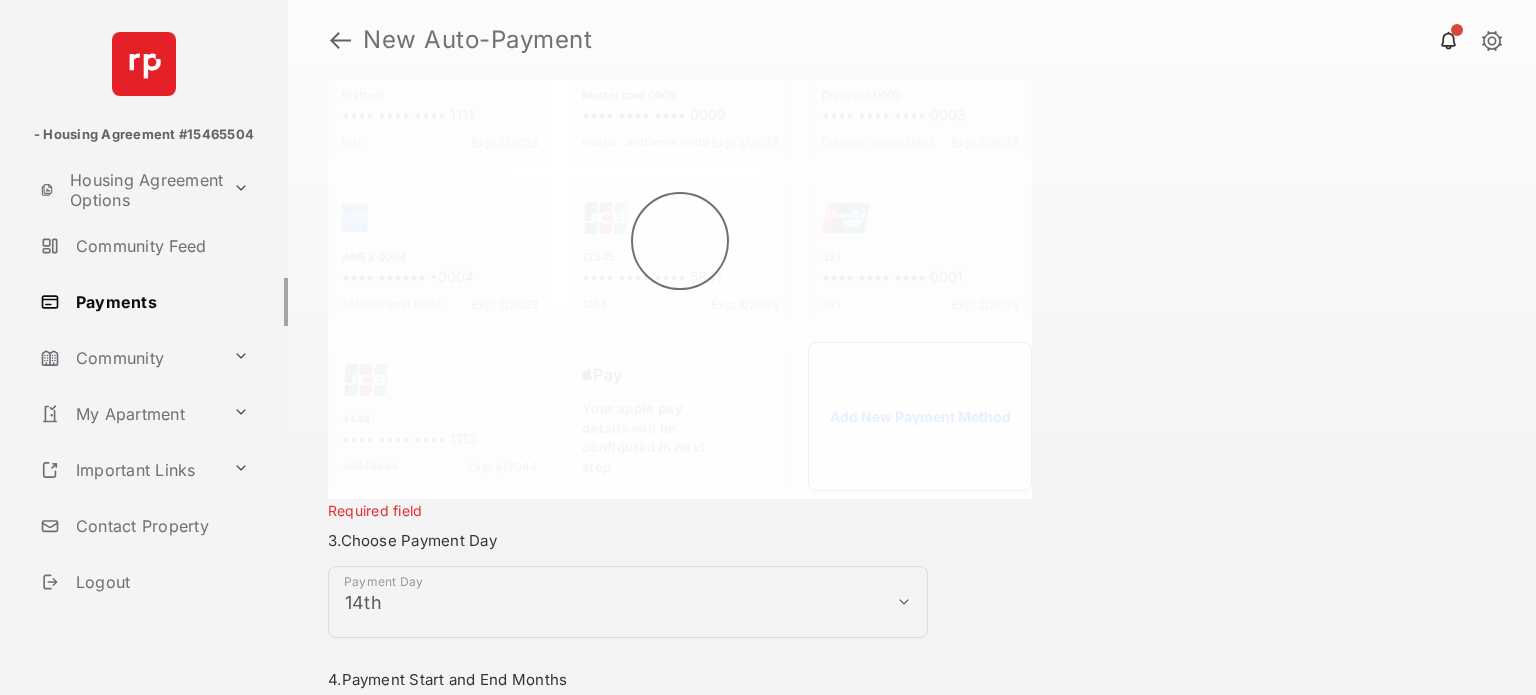 scroll, scrollTop: 439, scrollLeft: 0, axis: vertical 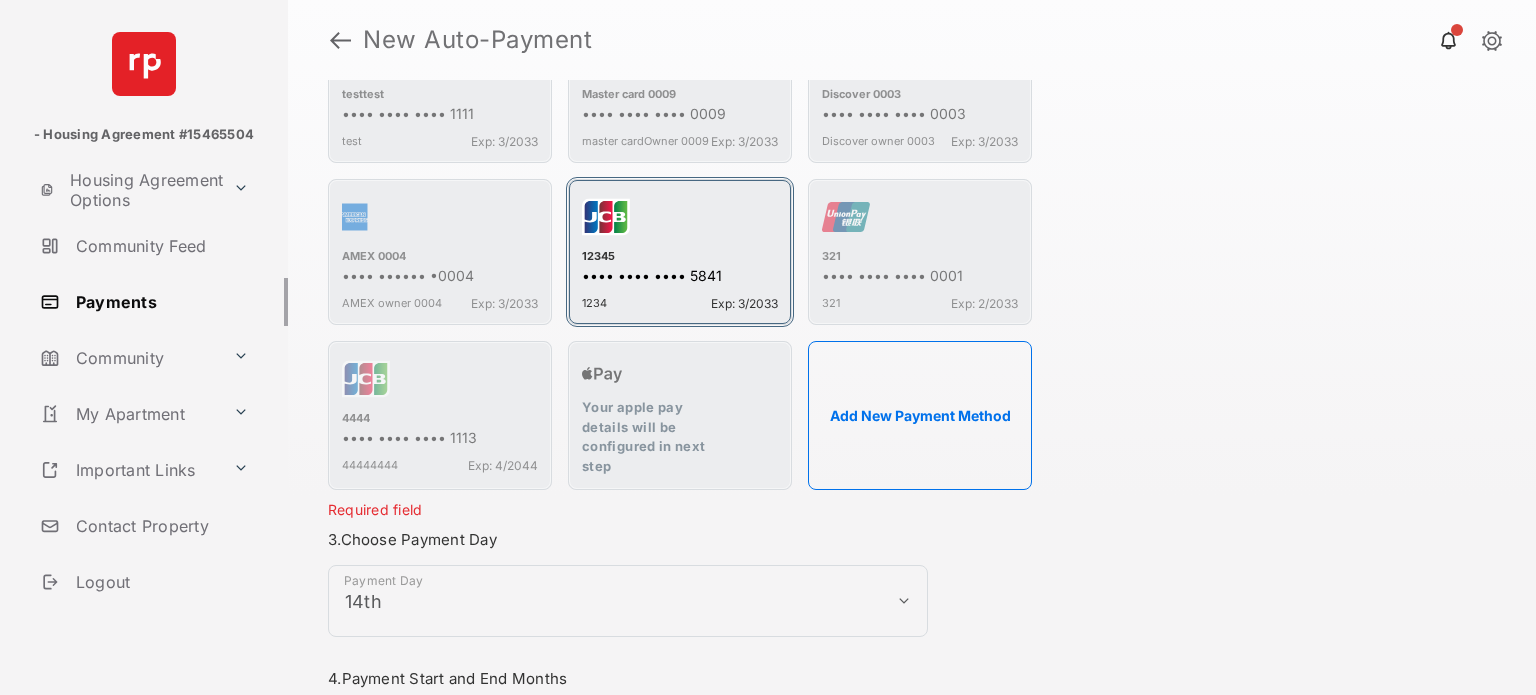 click on "•••• •••• •••• 5841" at bounding box center (680, 277) 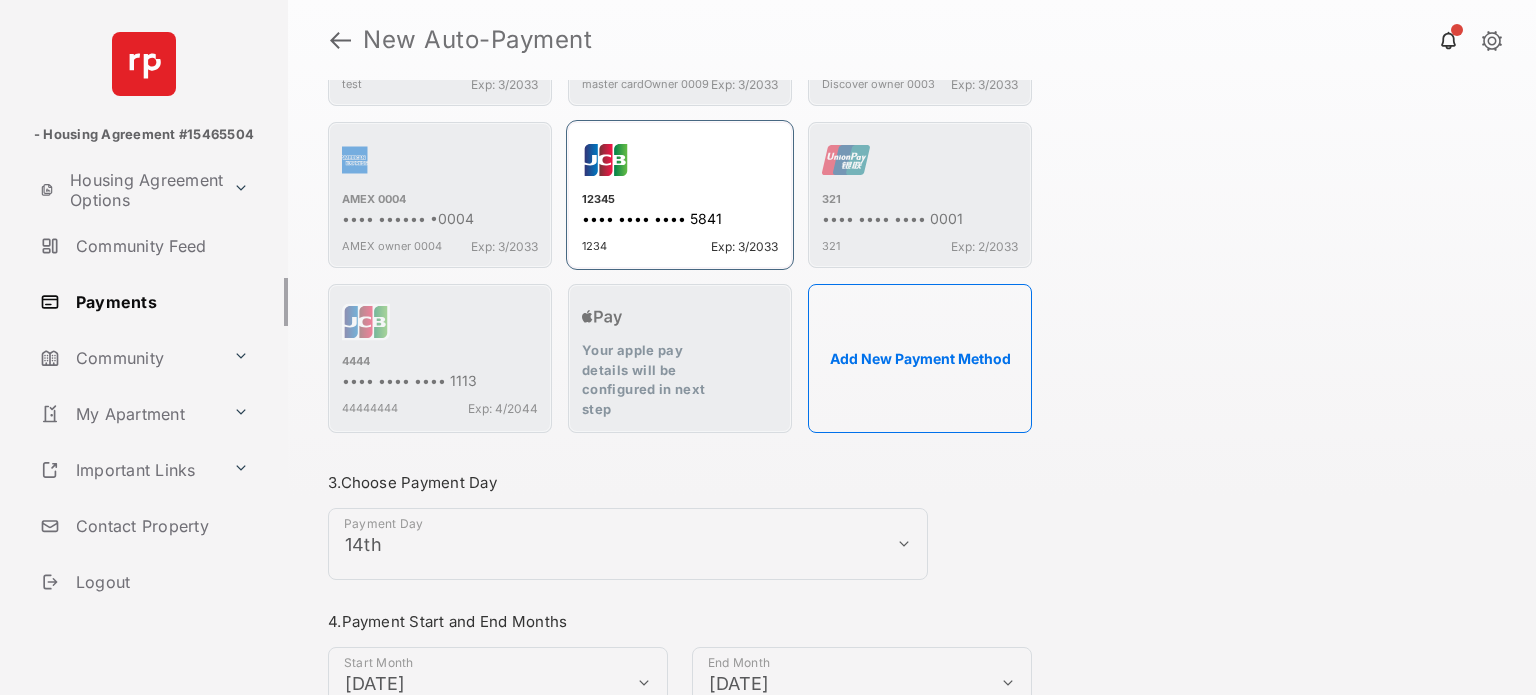 scroll, scrollTop: 651, scrollLeft: 0, axis: vertical 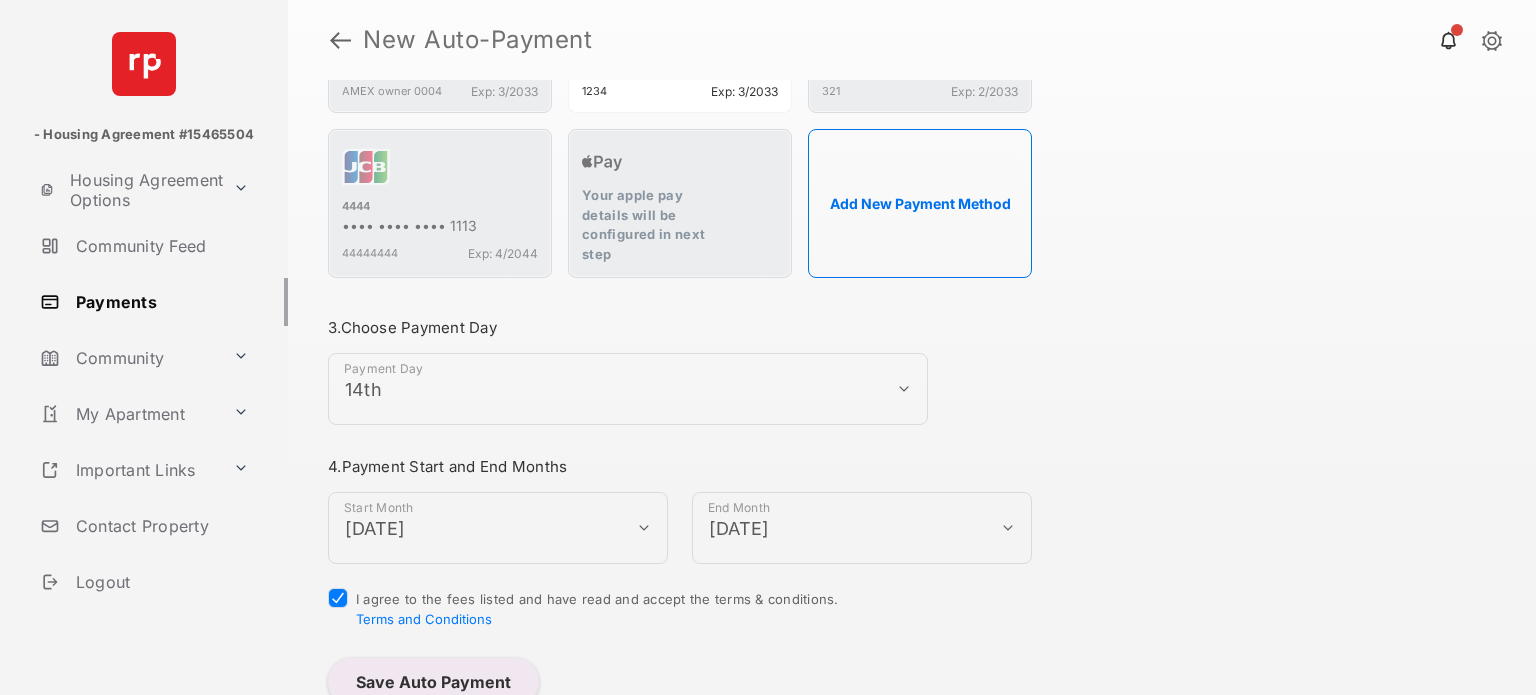 click on "Save Auto Payment" at bounding box center (433, 682) 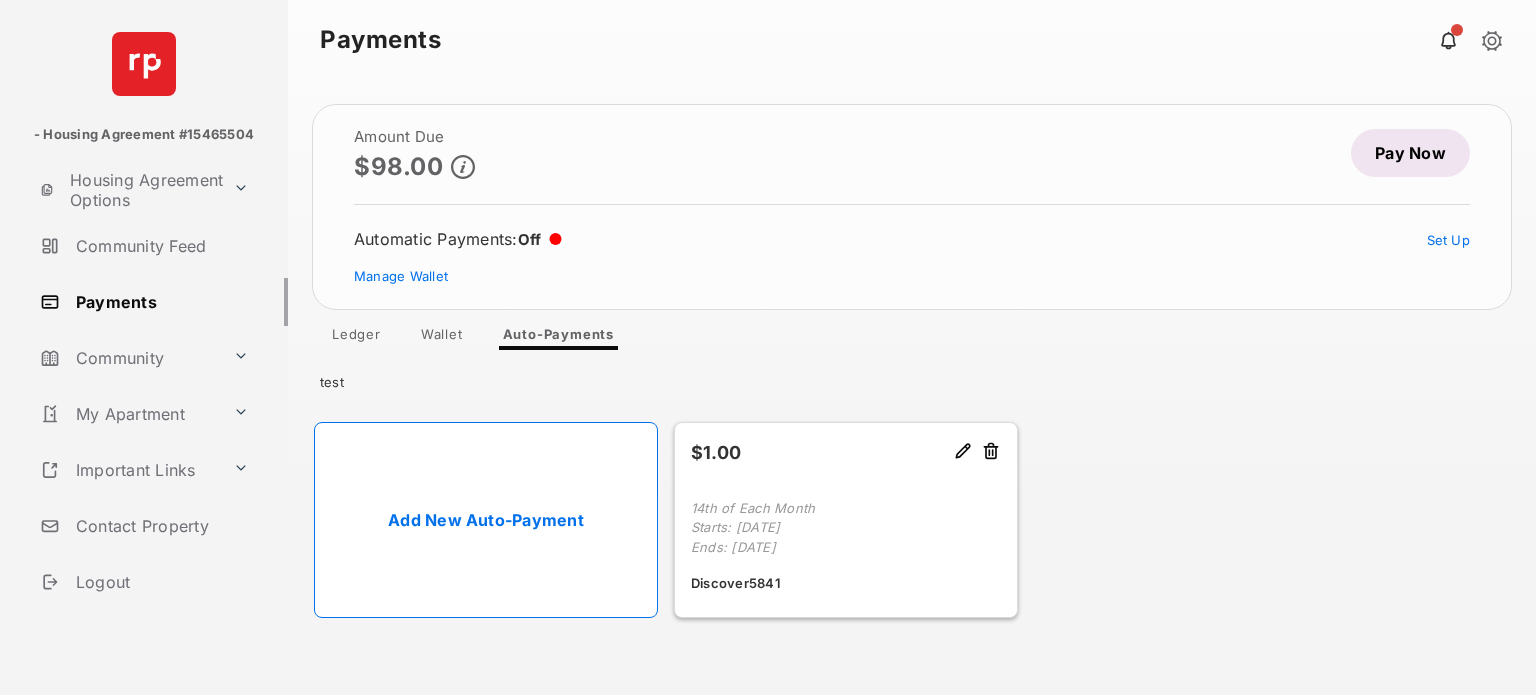 click at bounding box center (963, 452) 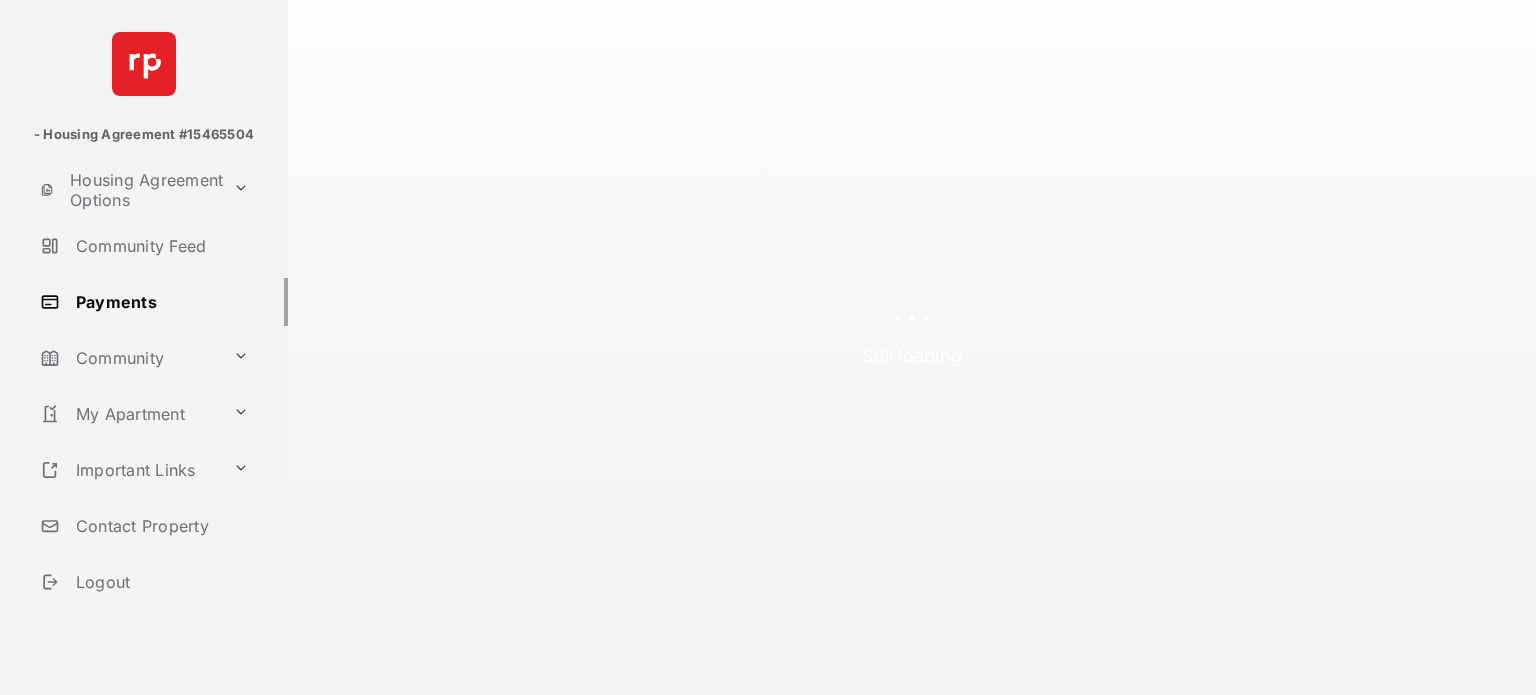 select on "**********" 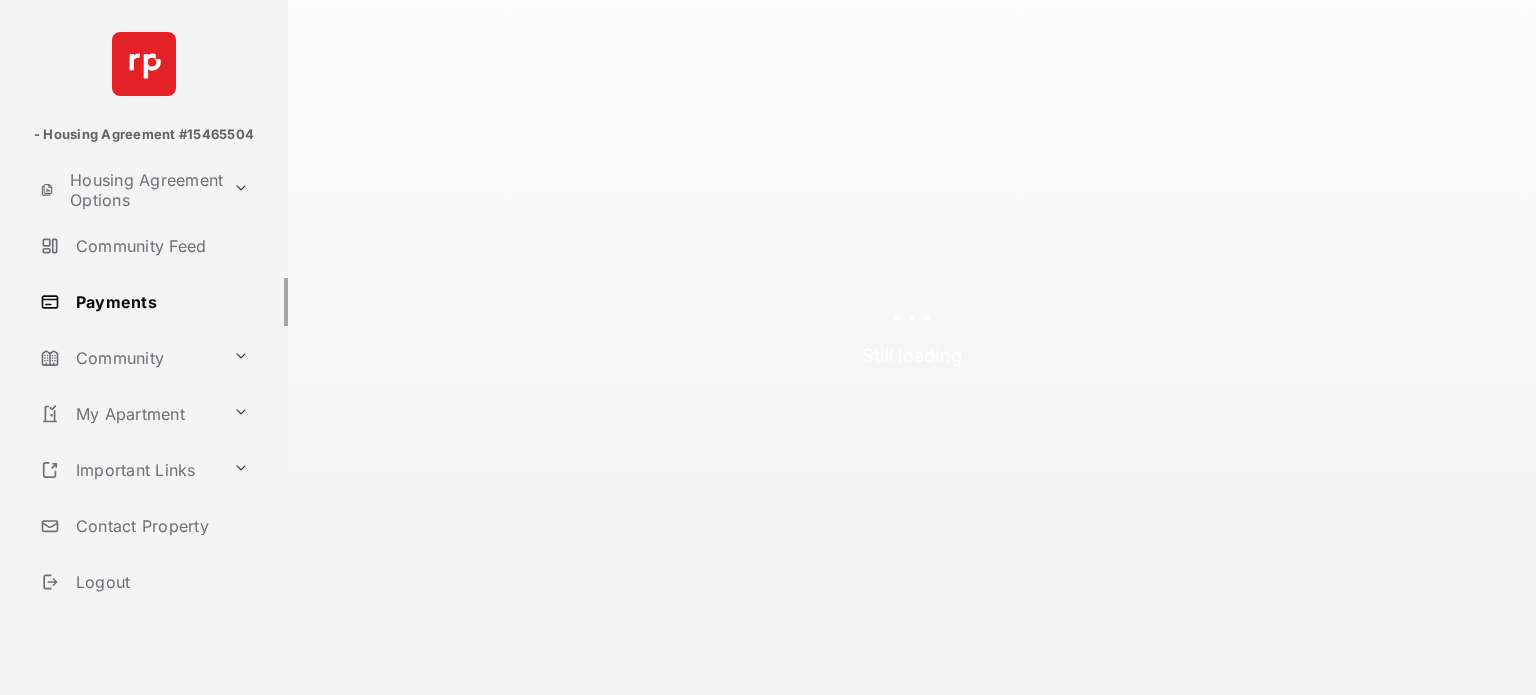 select on "**" 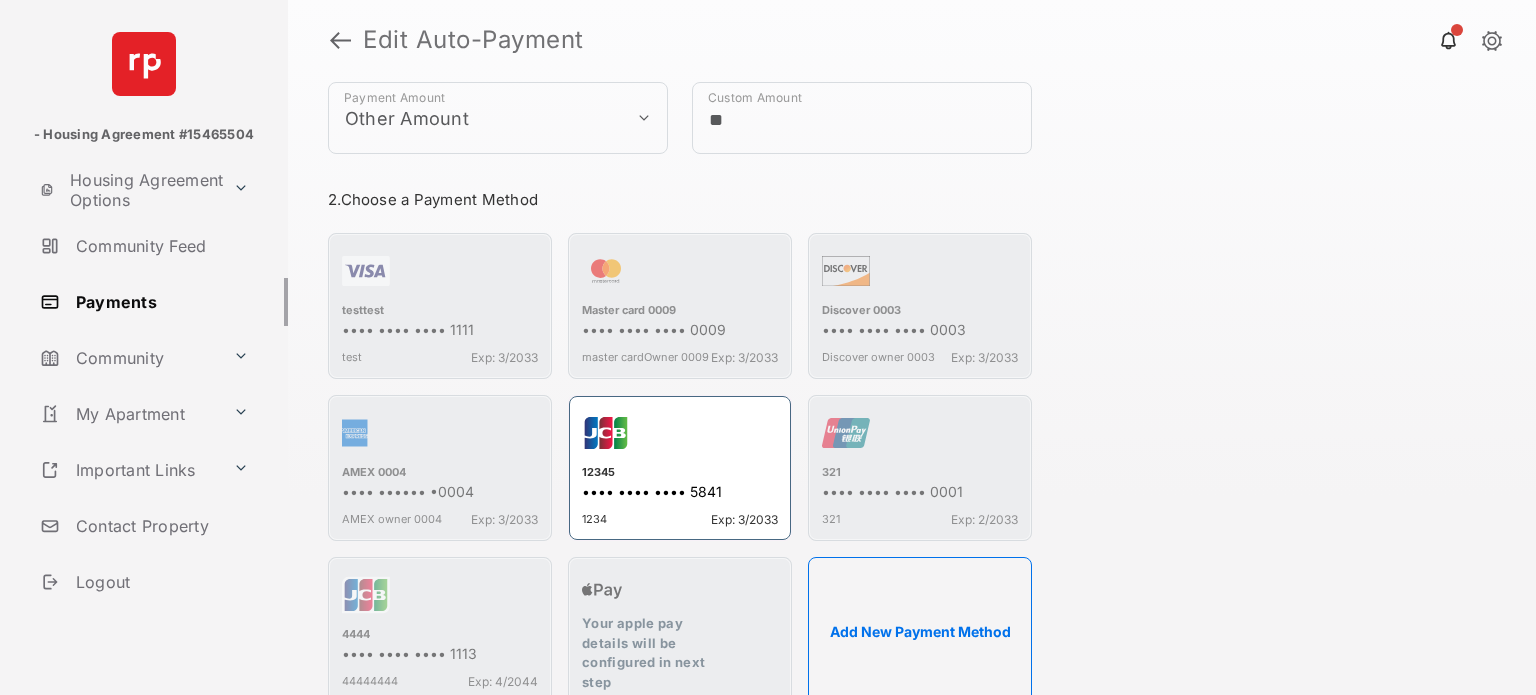 scroll, scrollTop: 224, scrollLeft: 0, axis: vertical 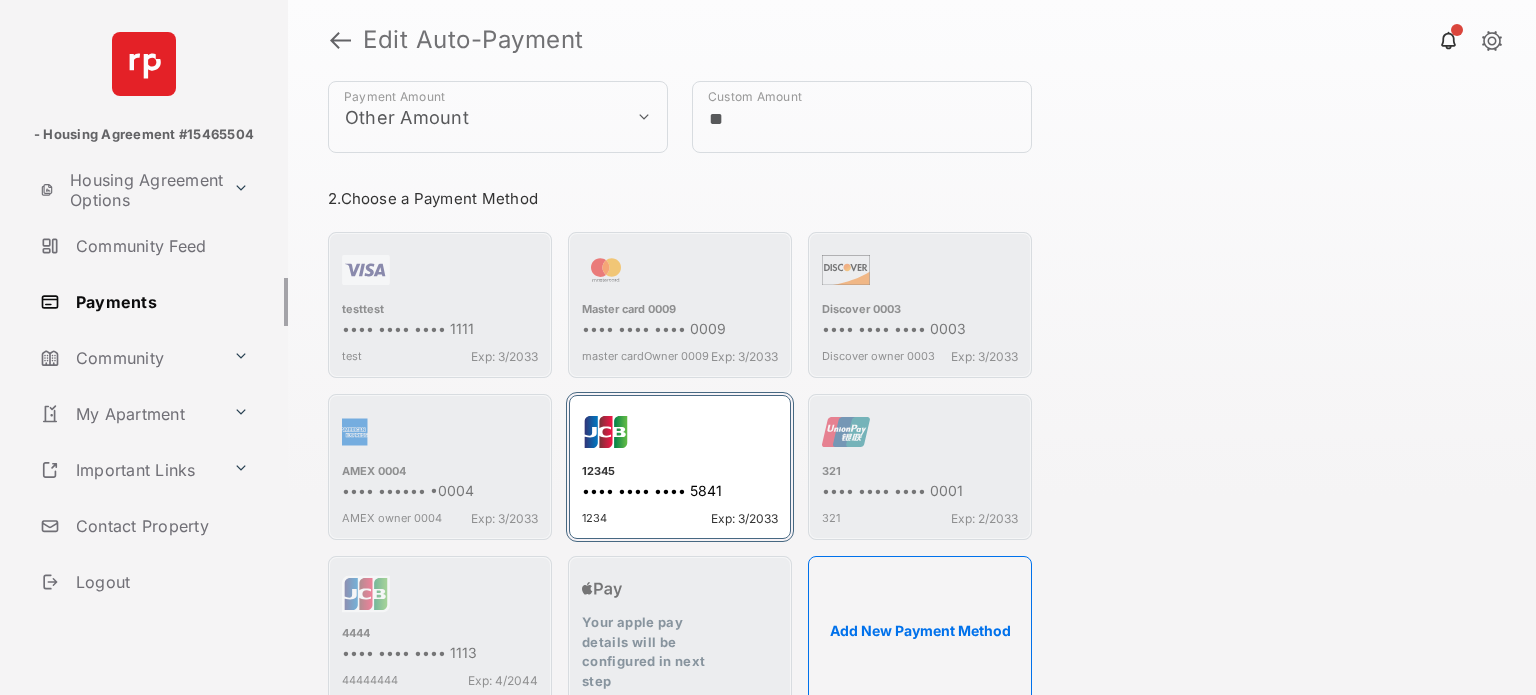 click on "12345" at bounding box center [680, 473] 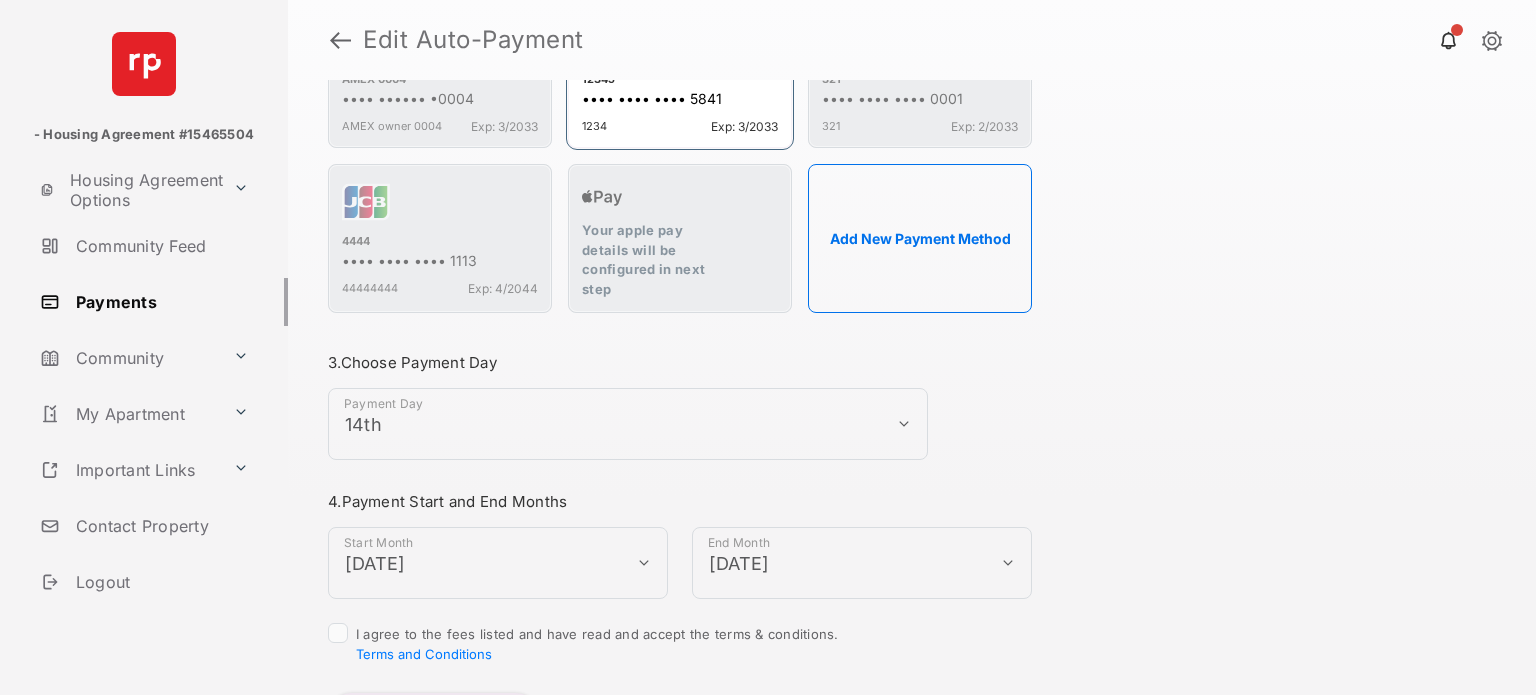 scroll, scrollTop: 651, scrollLeft: 0, axis: vertical 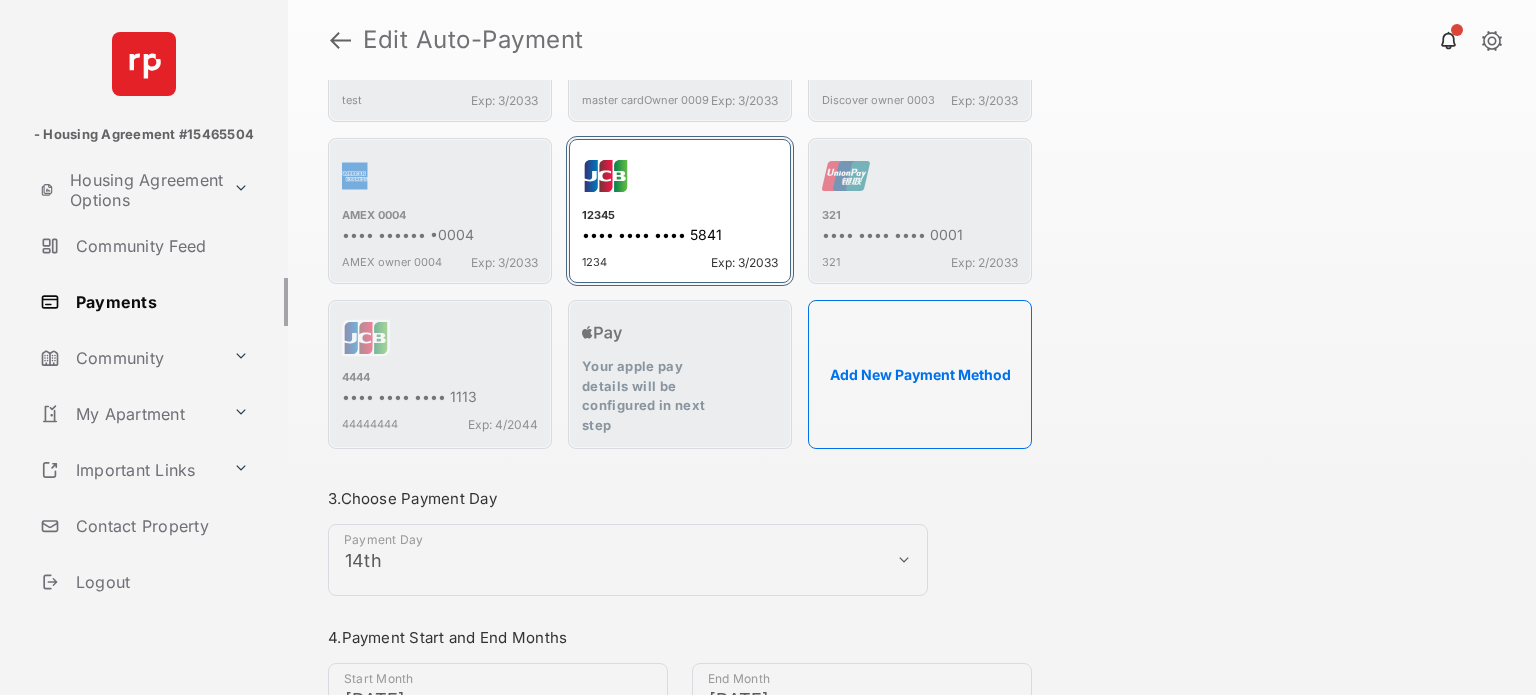 click on "1234 Exp: 3/2033" at bounding box center (680, 258) 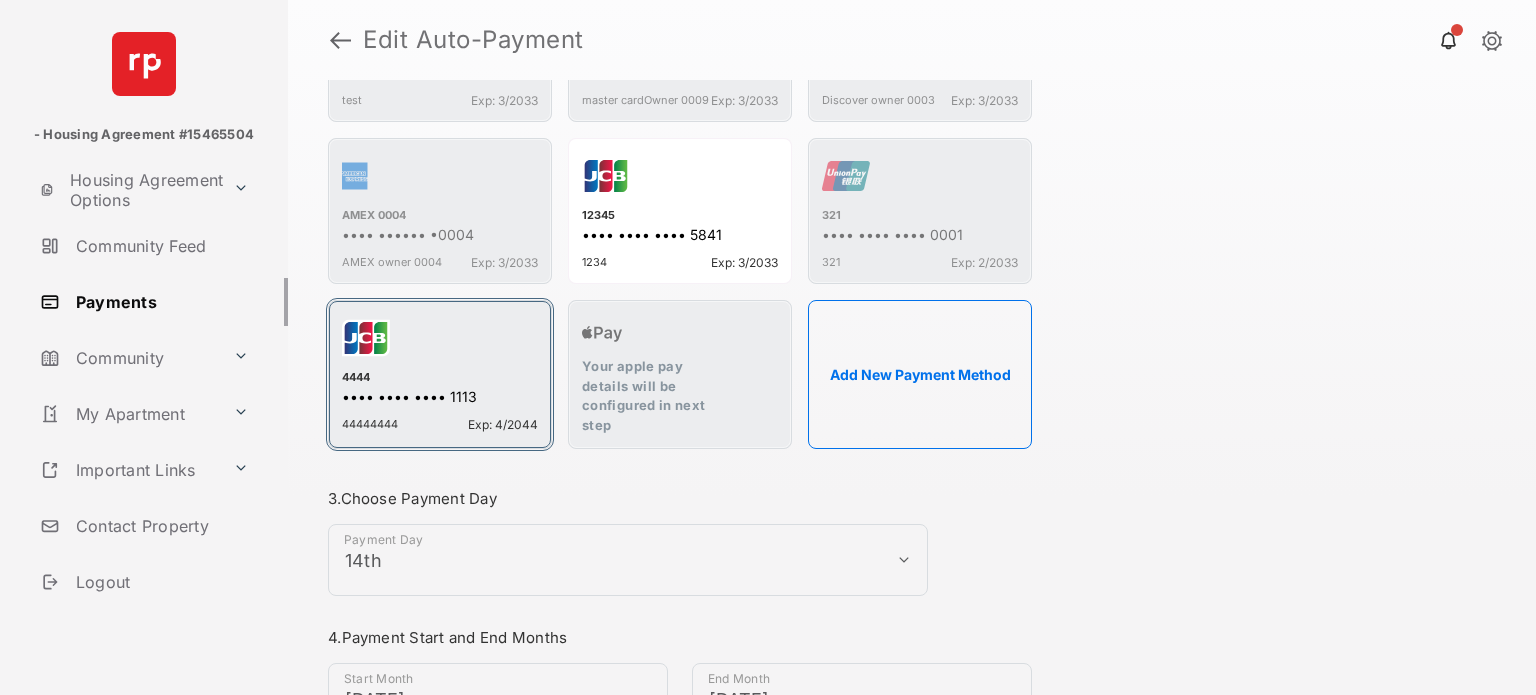 click on "•••• •••• •••• 1113" at bounding box center (440, 398) 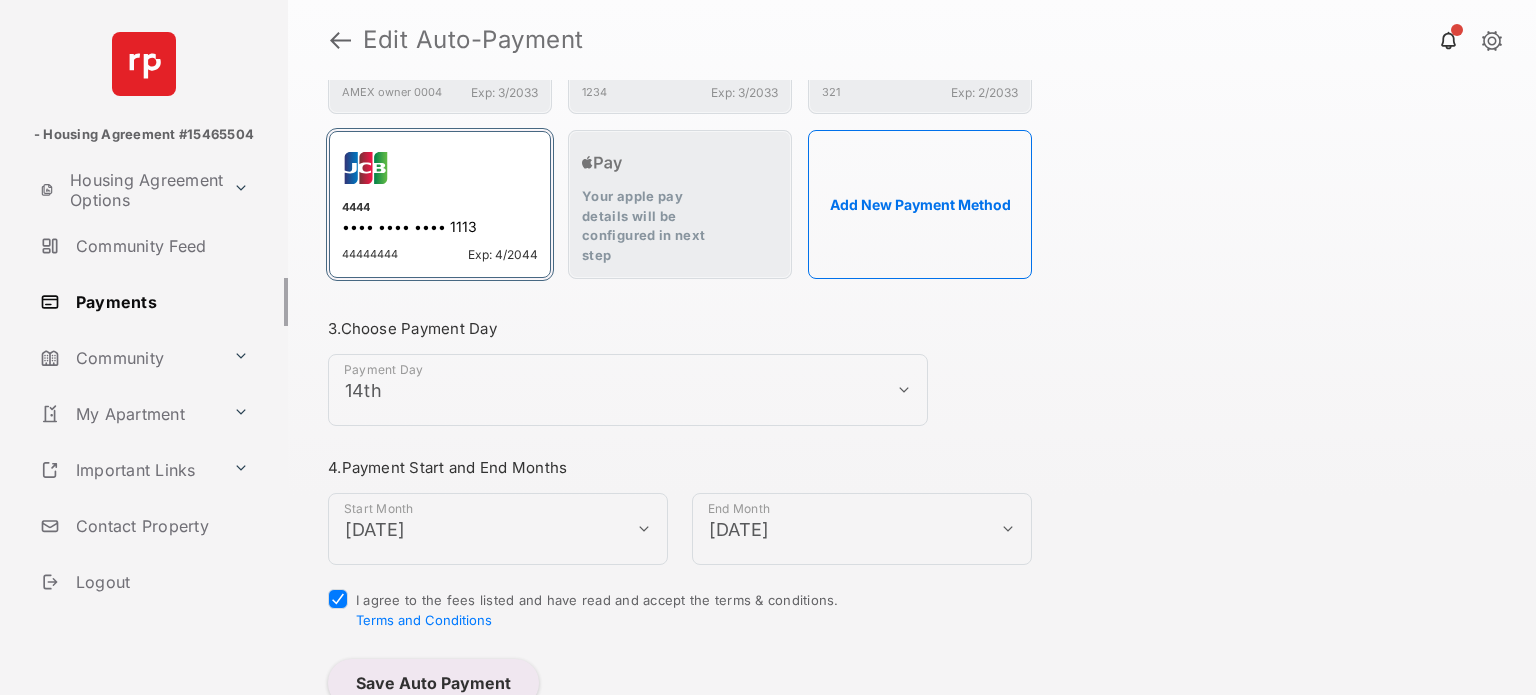 scroll, scrollTop: 651, scrollLeft: 0, axis: vertical 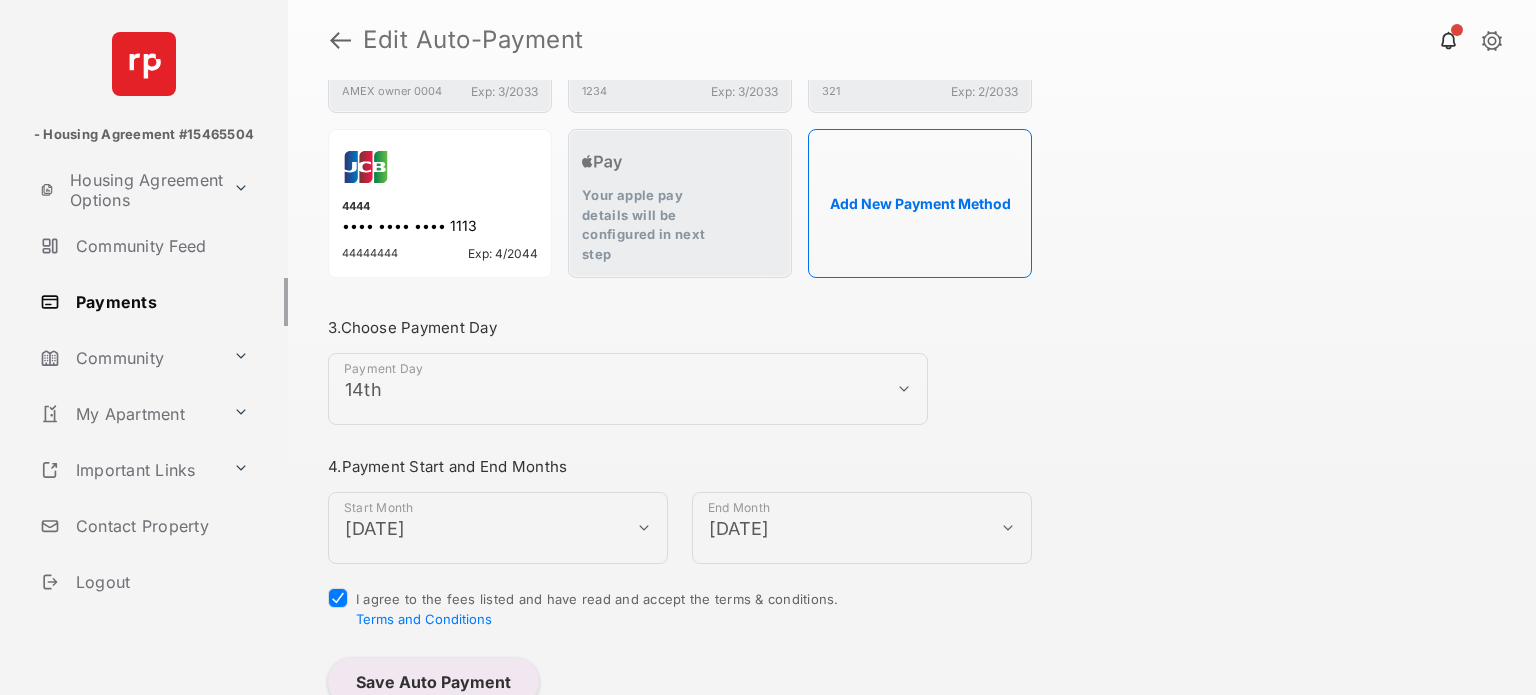click on "Save Auto Payment" at bounding box center [433, 682] 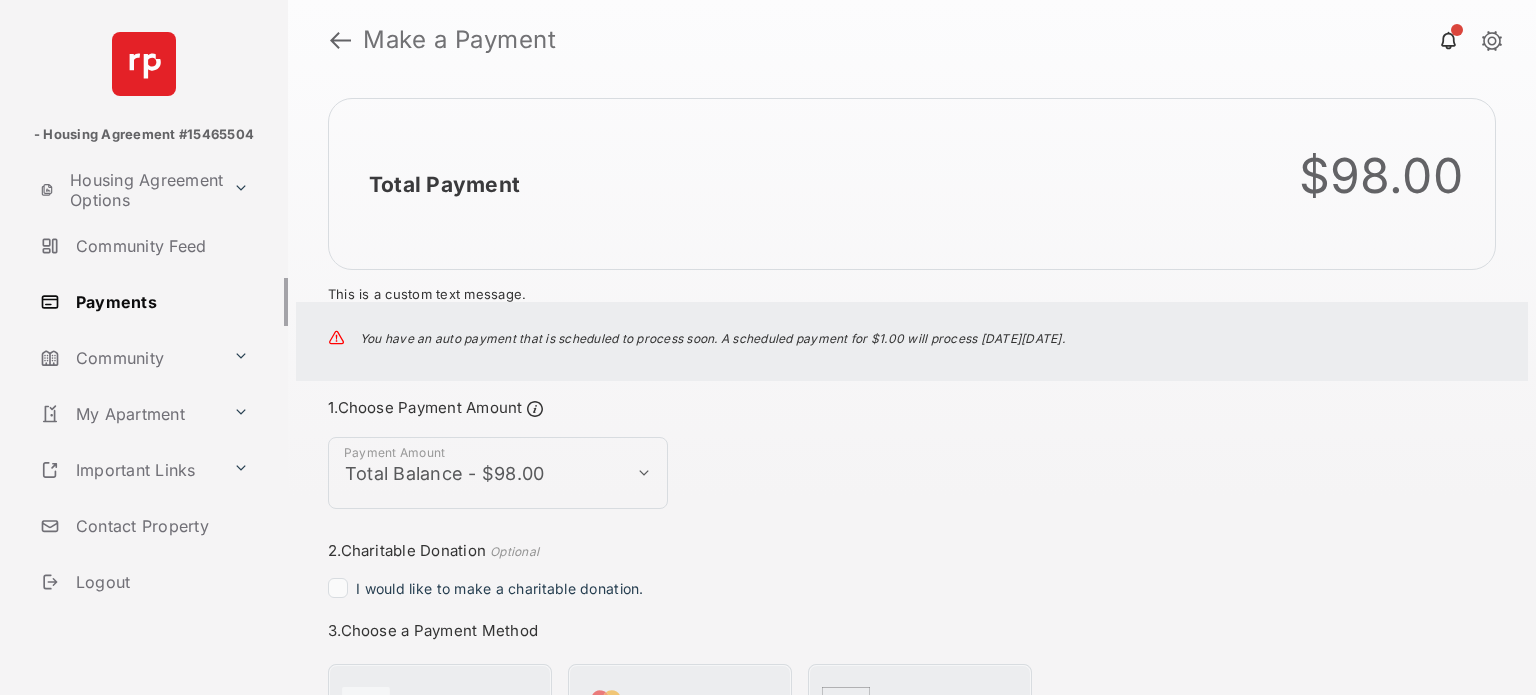 select on "**********" 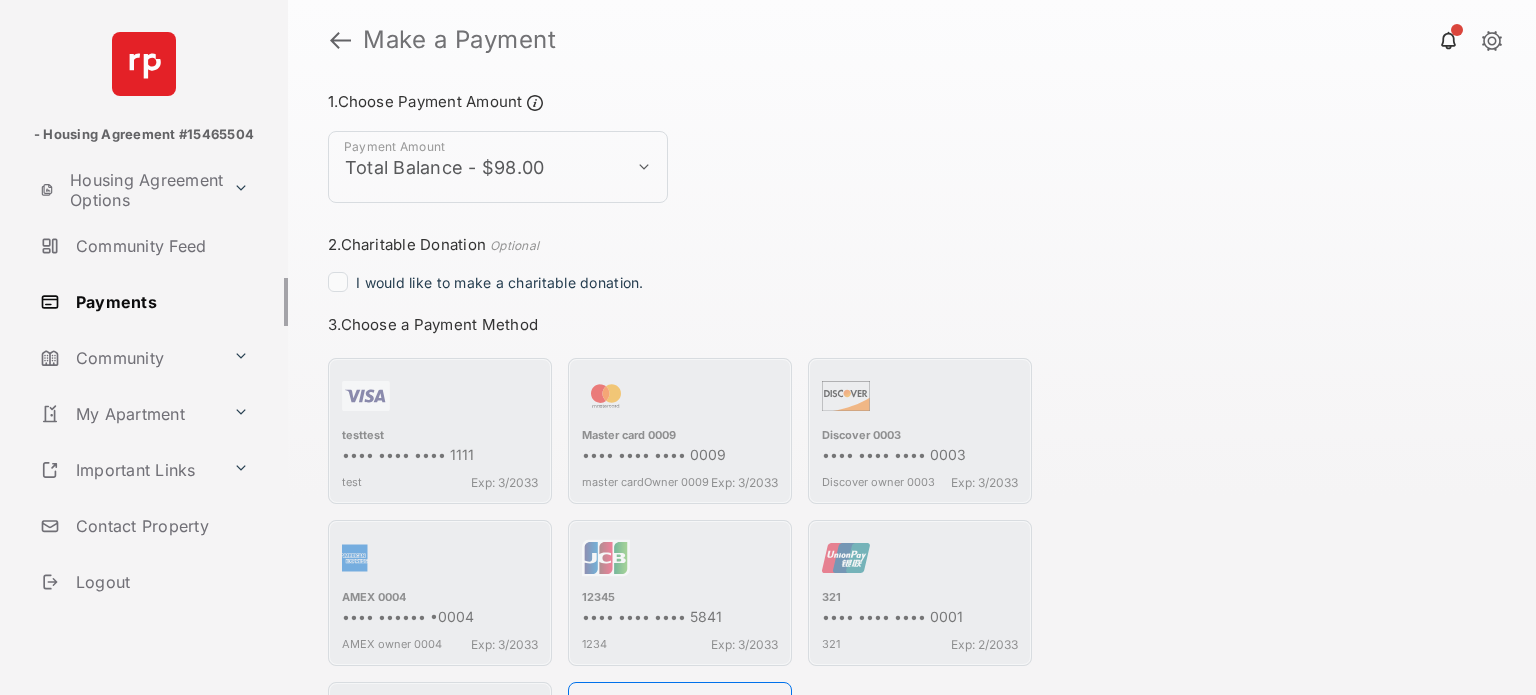 scroll, scrollTop: 0, scrollLeft: 0, axis: both 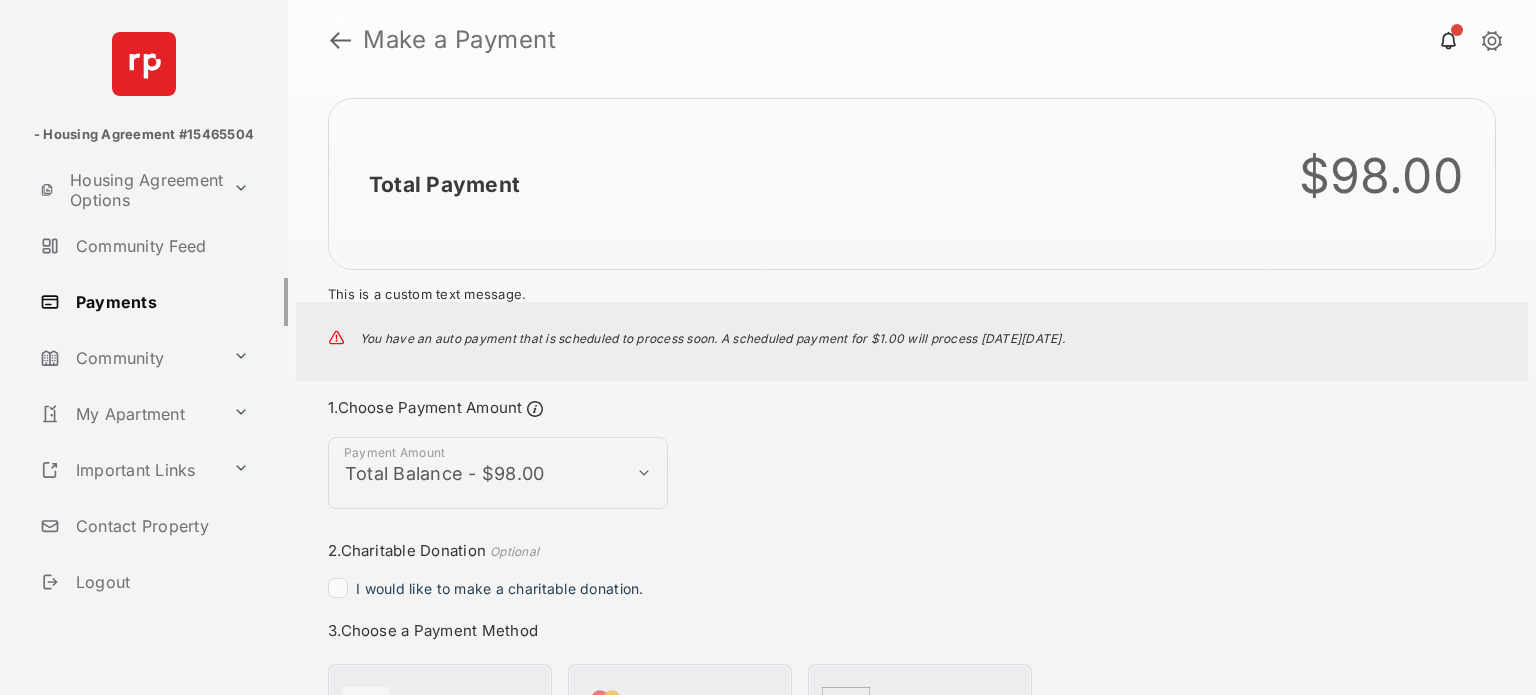 click at bounding box center [340, 40] 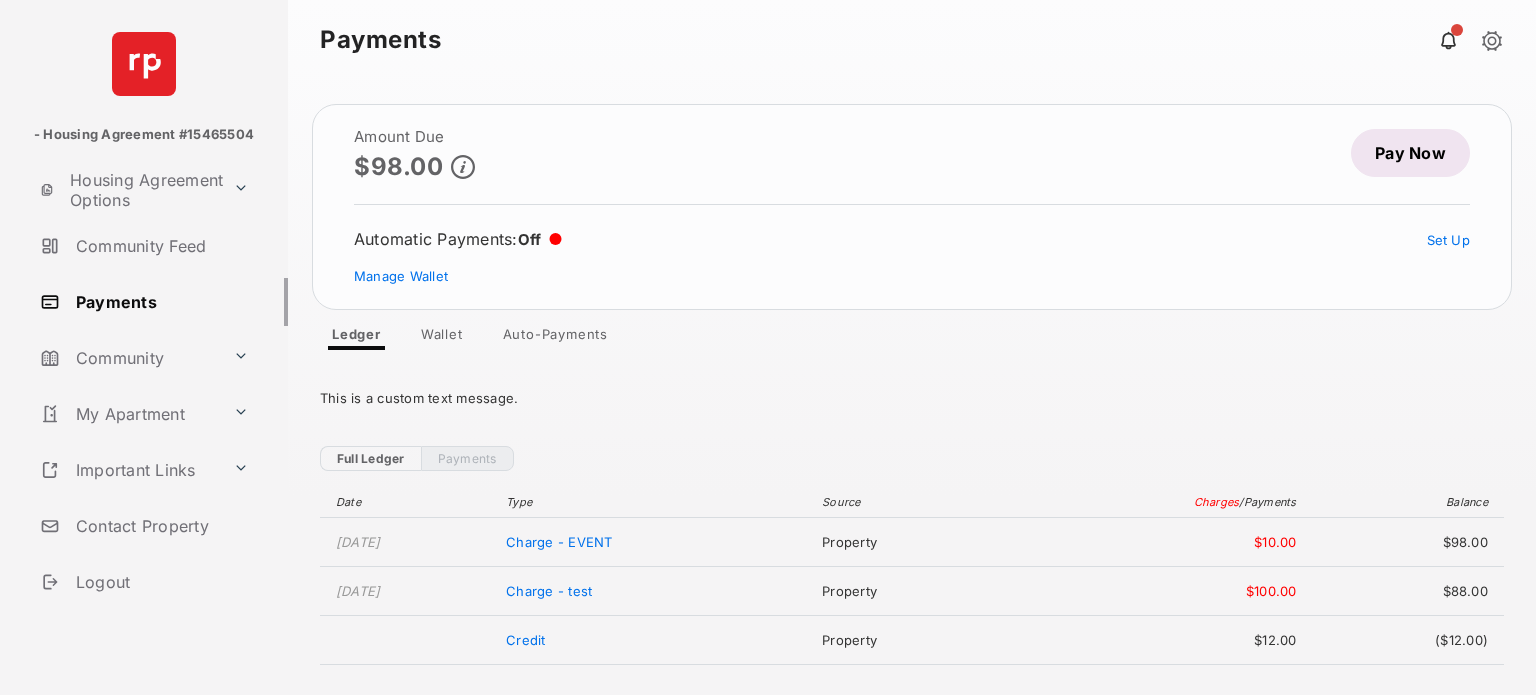 scroll, scrollTop: 146, scrollLeft: 0, axis: vertical 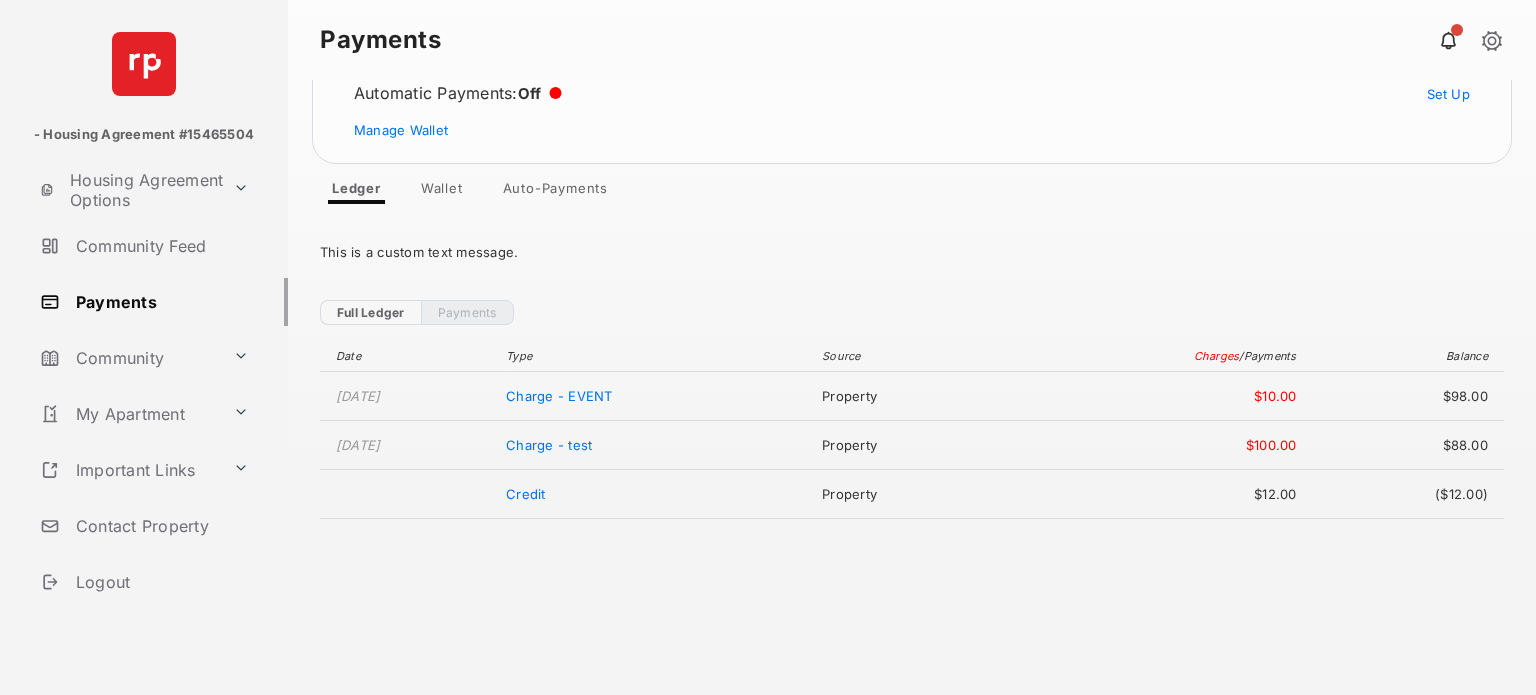 click on "Auto-Payments" at bounding box center [555, 192] 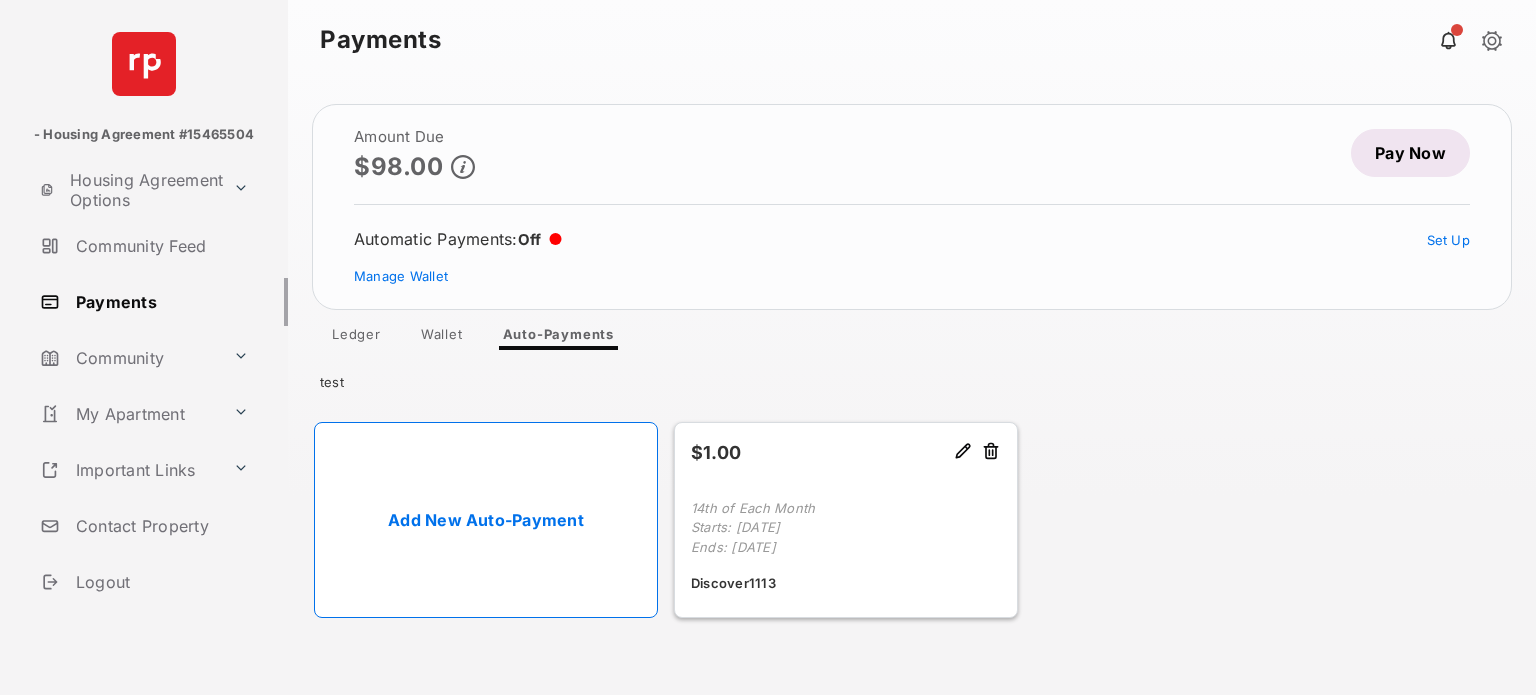 scroll, scrollTop: 0, scrollLeft: 0, axis: both 